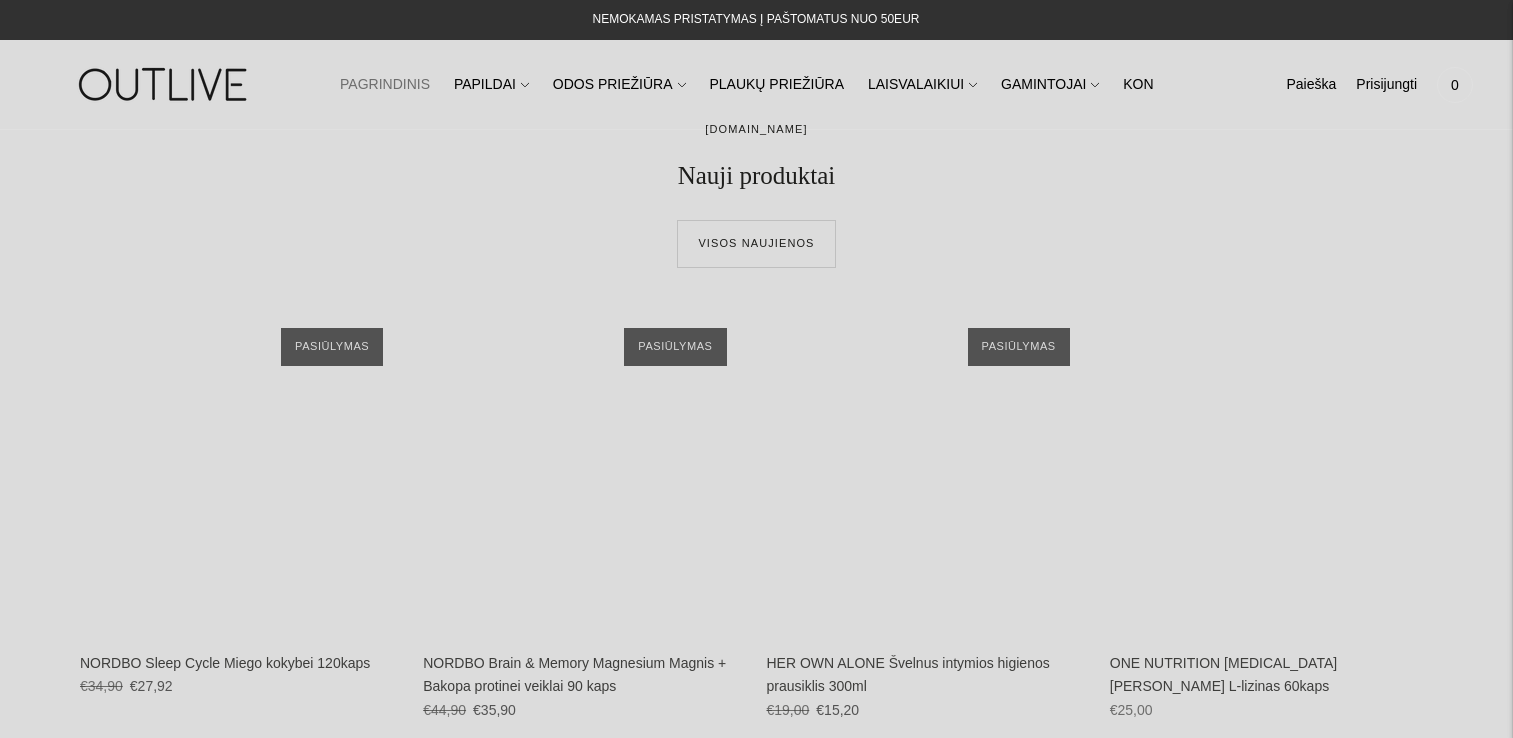 scroll, scrollTop: 0, scrollLeft: 0, axis: both 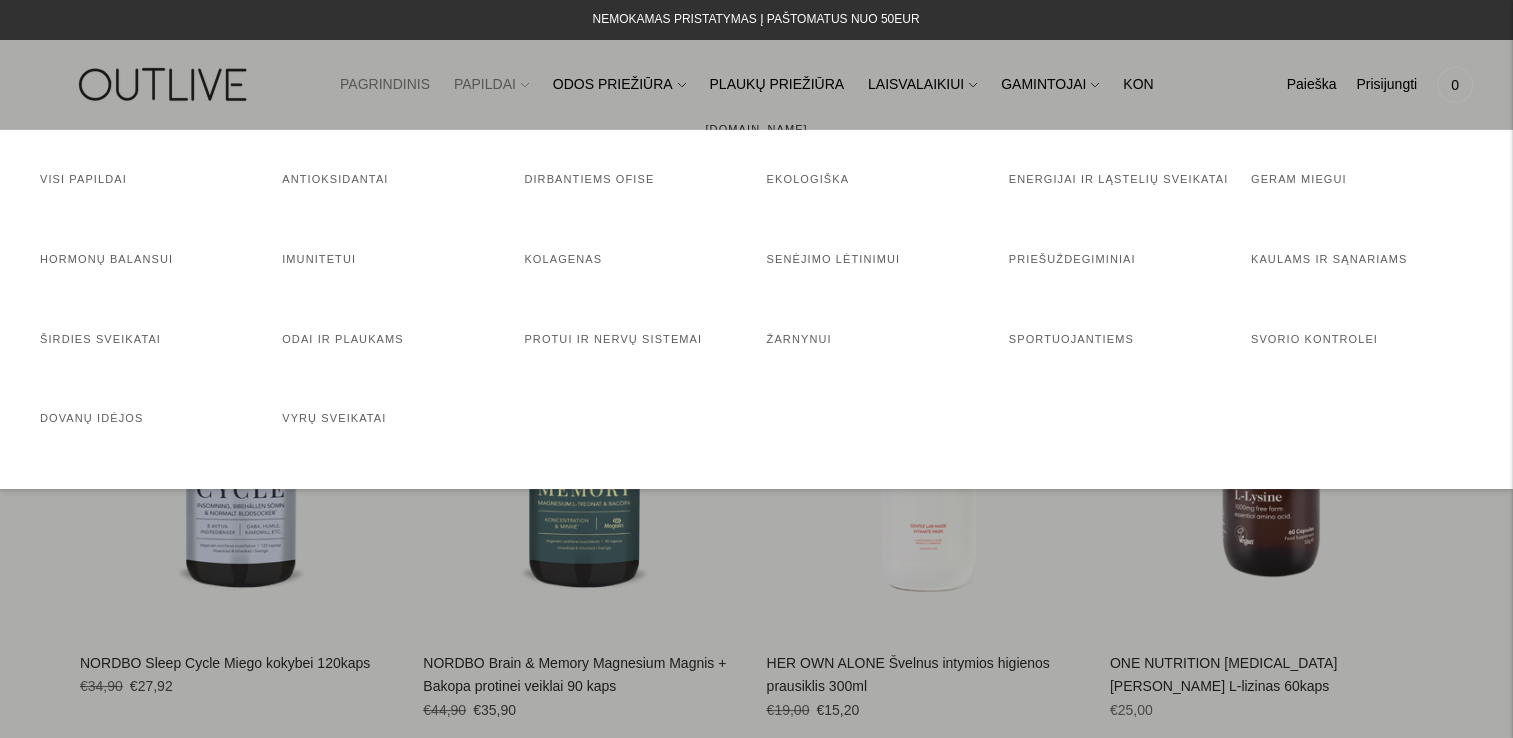 click on "PAPILDAI" 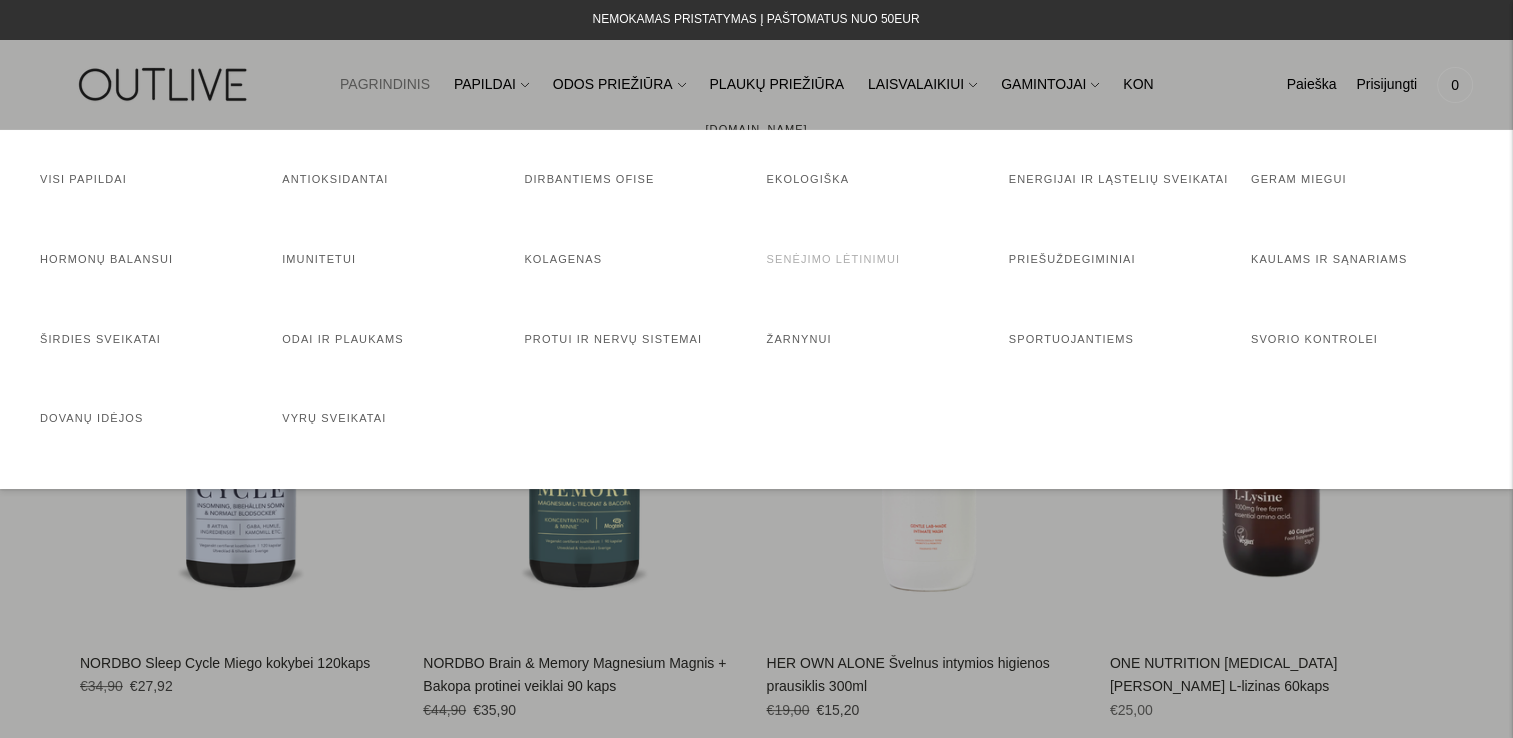 click on "Senėjimo lėtinimui" 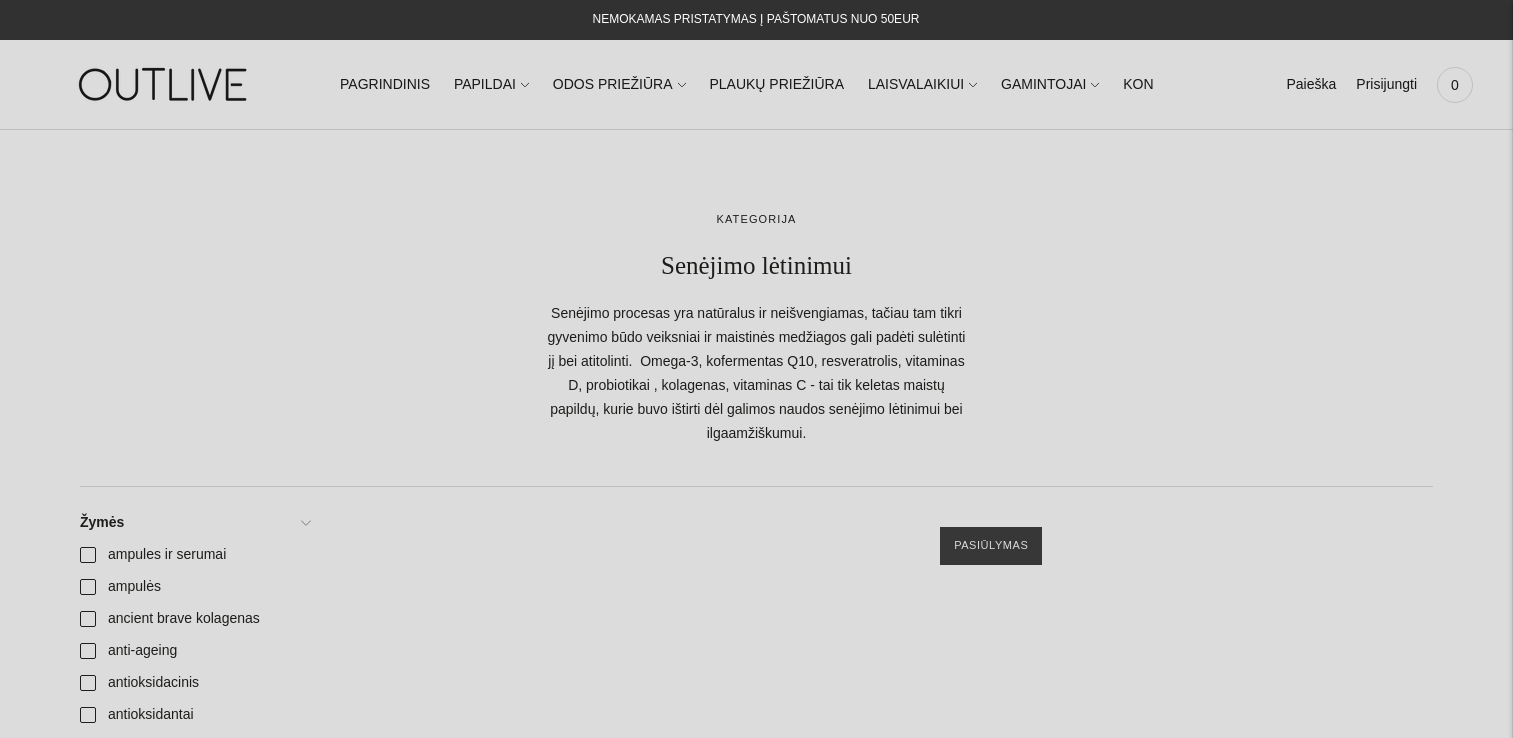 scroll, scrollTop: 0, scrollLeft: 0, axis: both 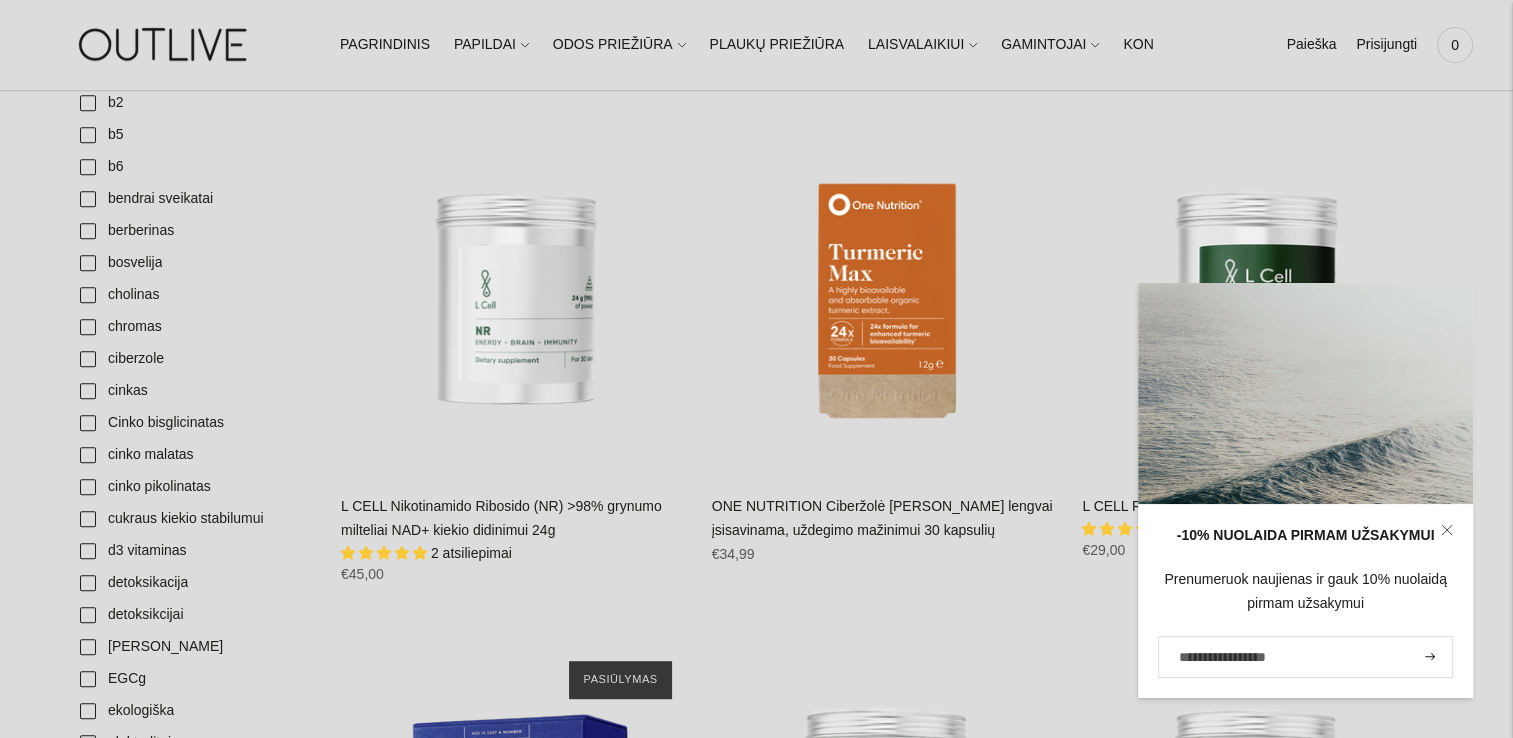 click 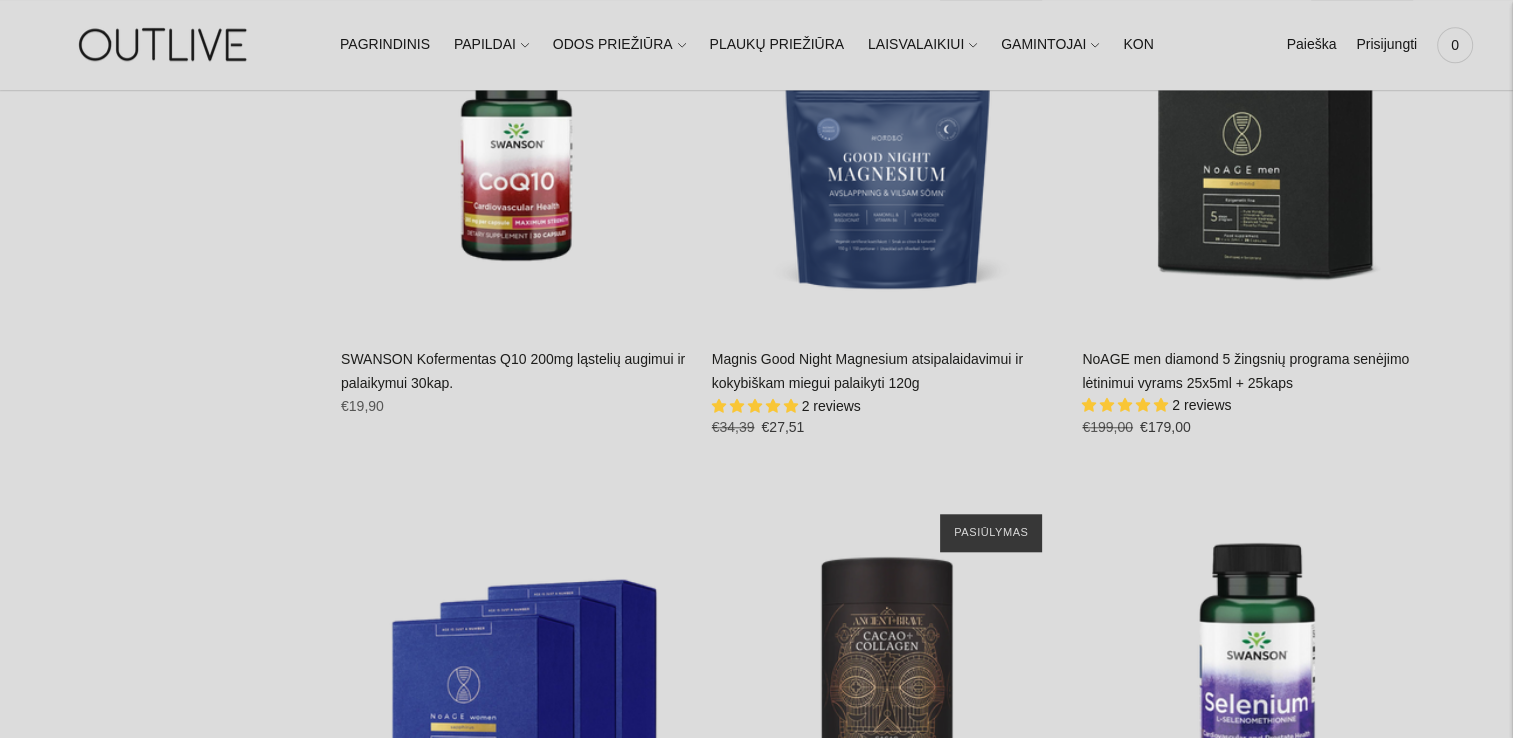 scroll, scrollTop: 9200, scrollLeft: 0, axis: vertical 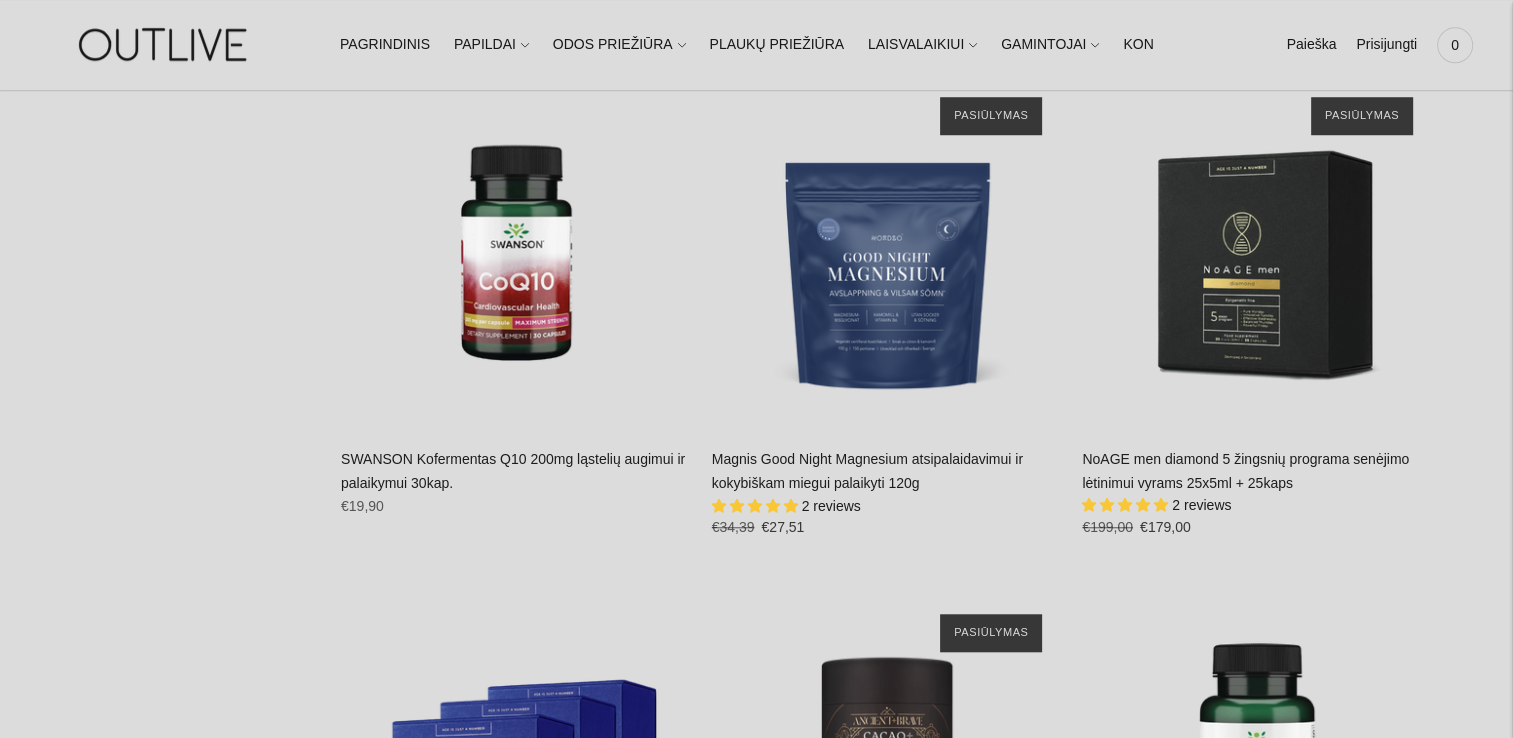 click on "SWANSON Kofermentas Q10 200mg ląstelių augimui ir palaikymui 30kap." at bounding box center (513, 471) 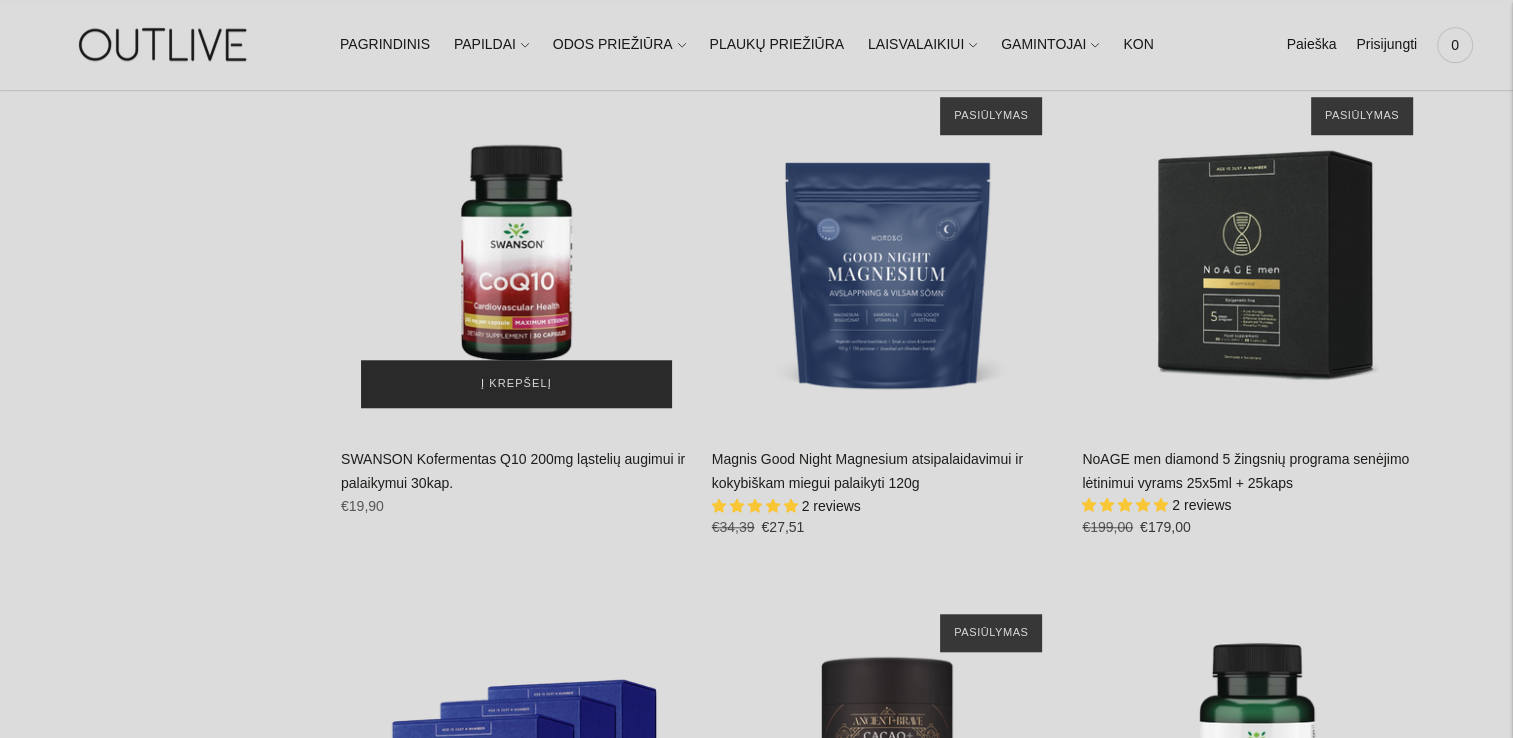 click on "Į krepšelį" at bounding box center [516, 384] 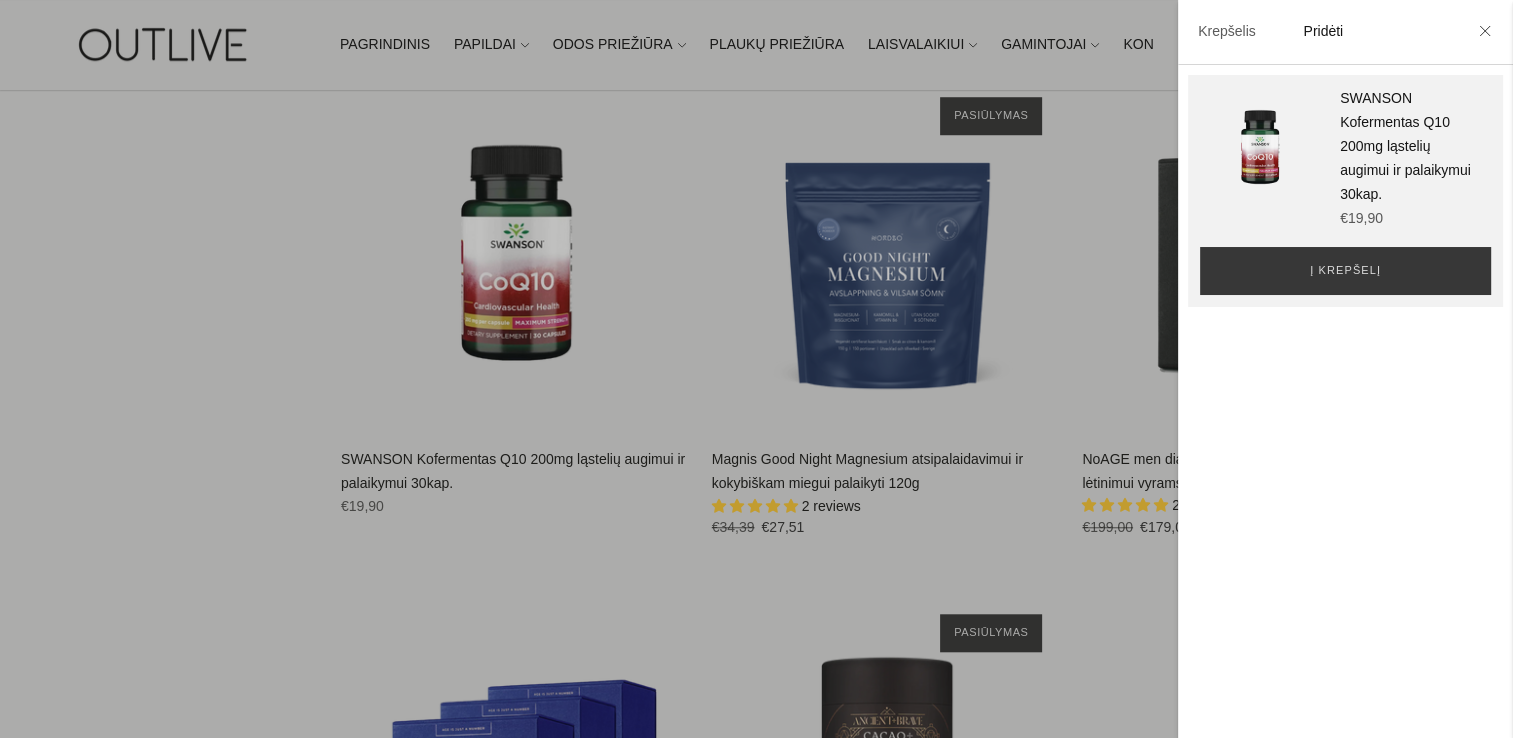 click at bounding box center [1485, 33] 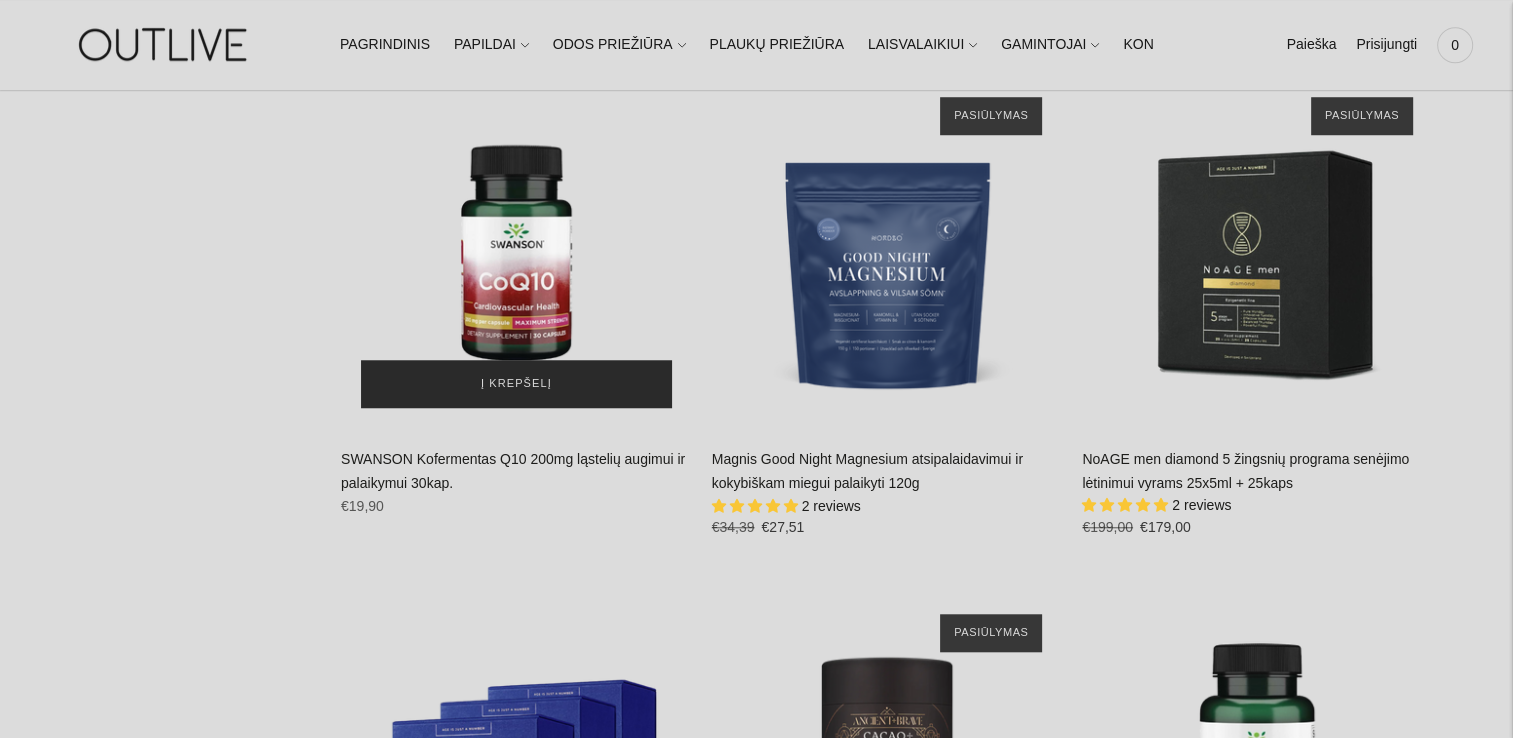 click on "Į krepšelį" at bounding box center (516, 384) 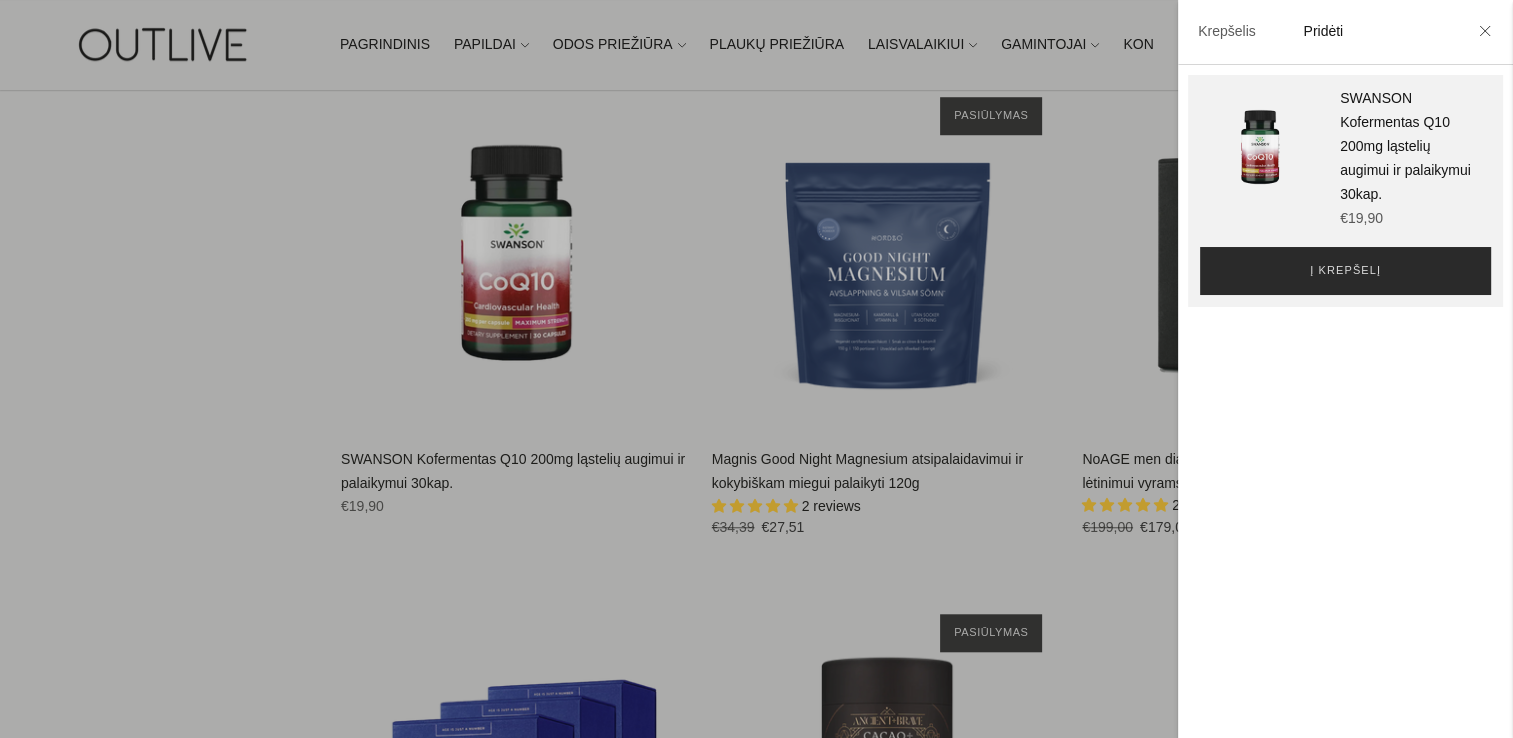 click on "Į krepšelį" at bounding box center [1345, 271] 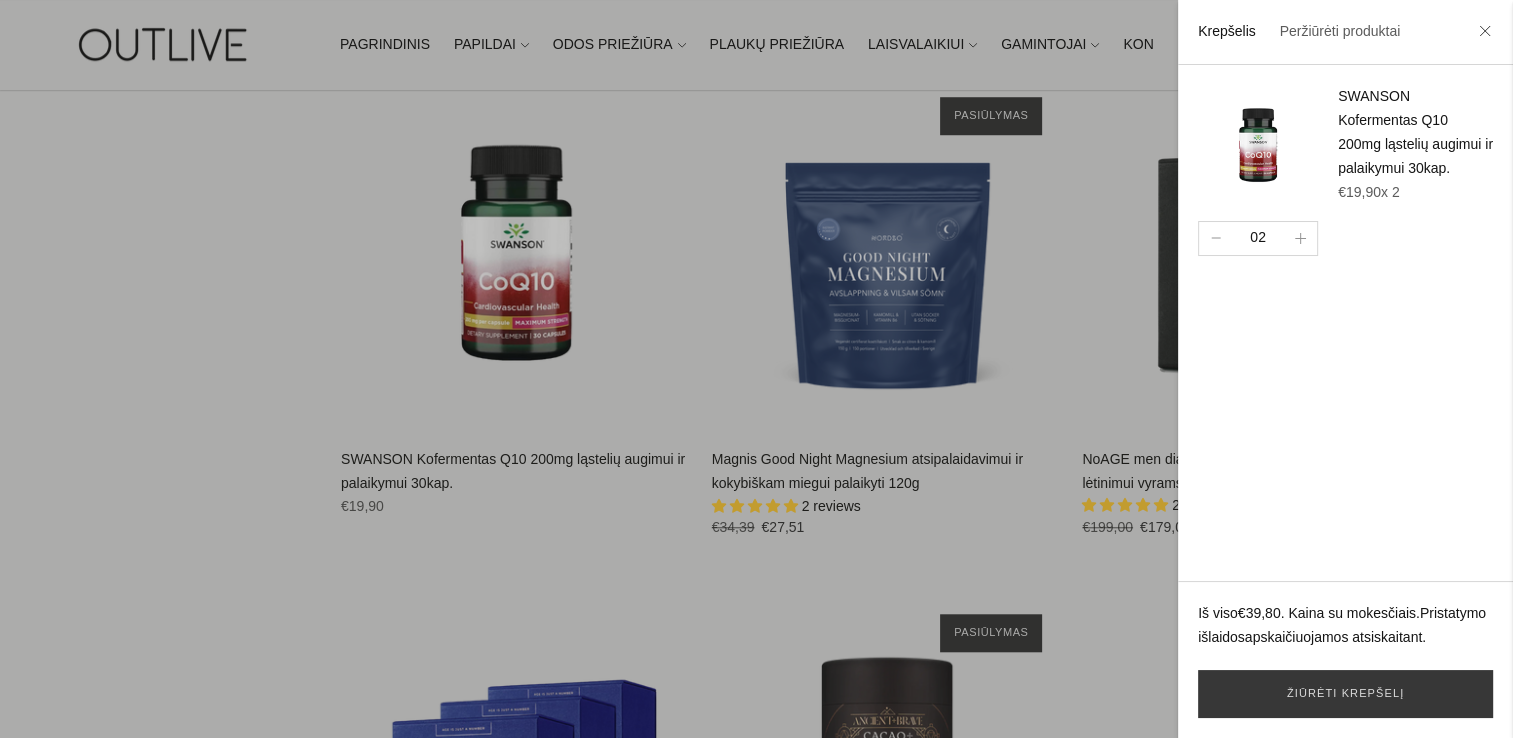 click at bounding box center (1485, 33) 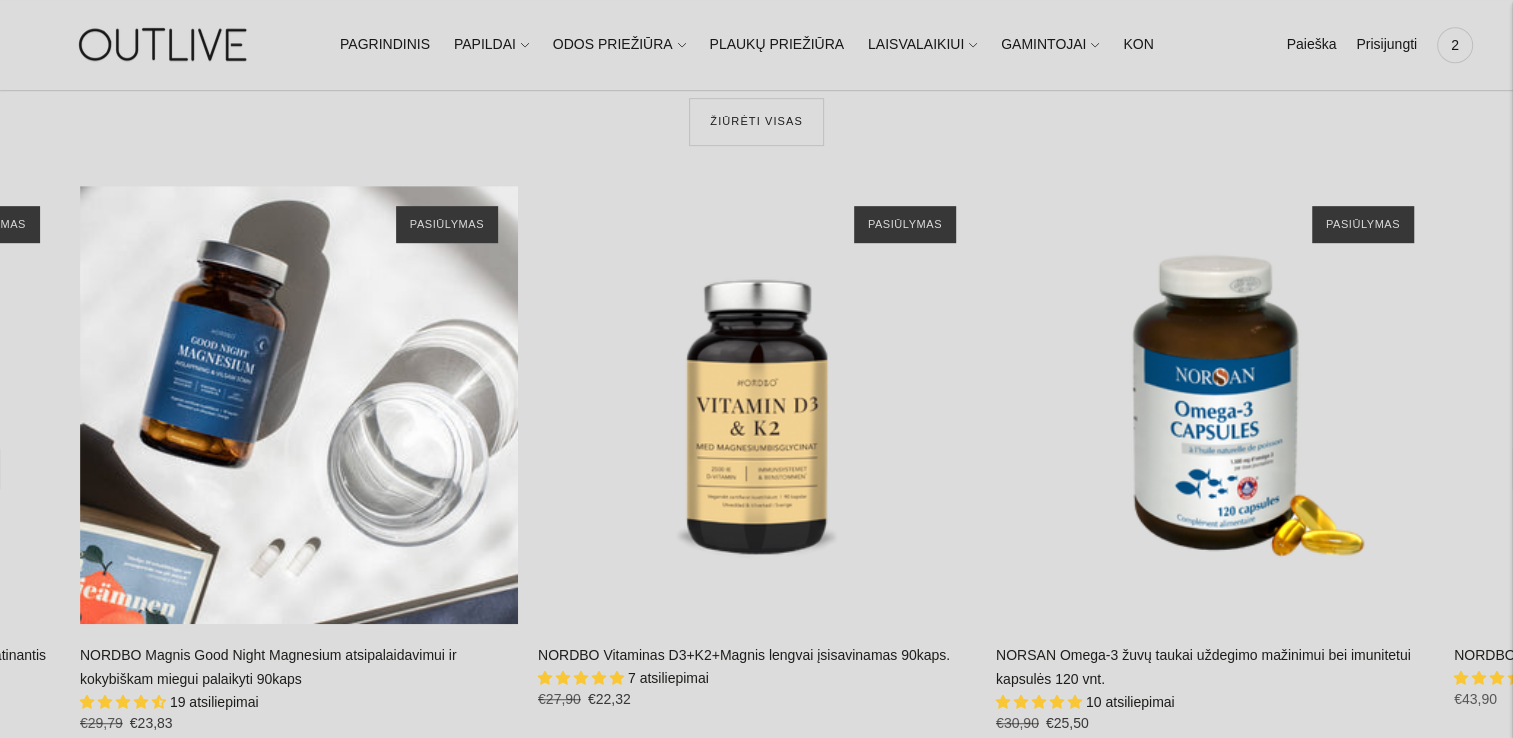 scroll, scrollTop: 23800, scrollLeft: 0, axis: vertical 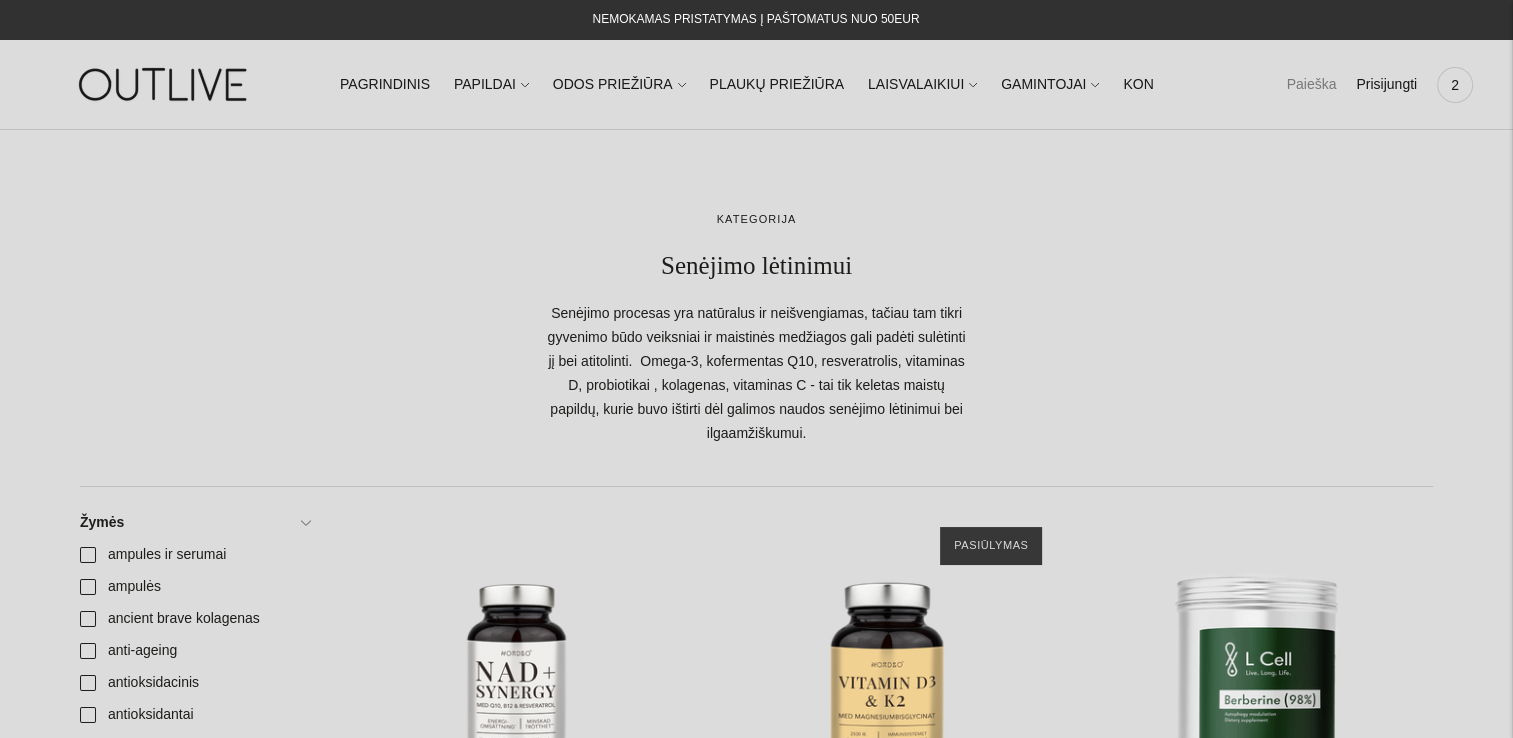 click on "Paieška" at bounding box center (1311, 85) 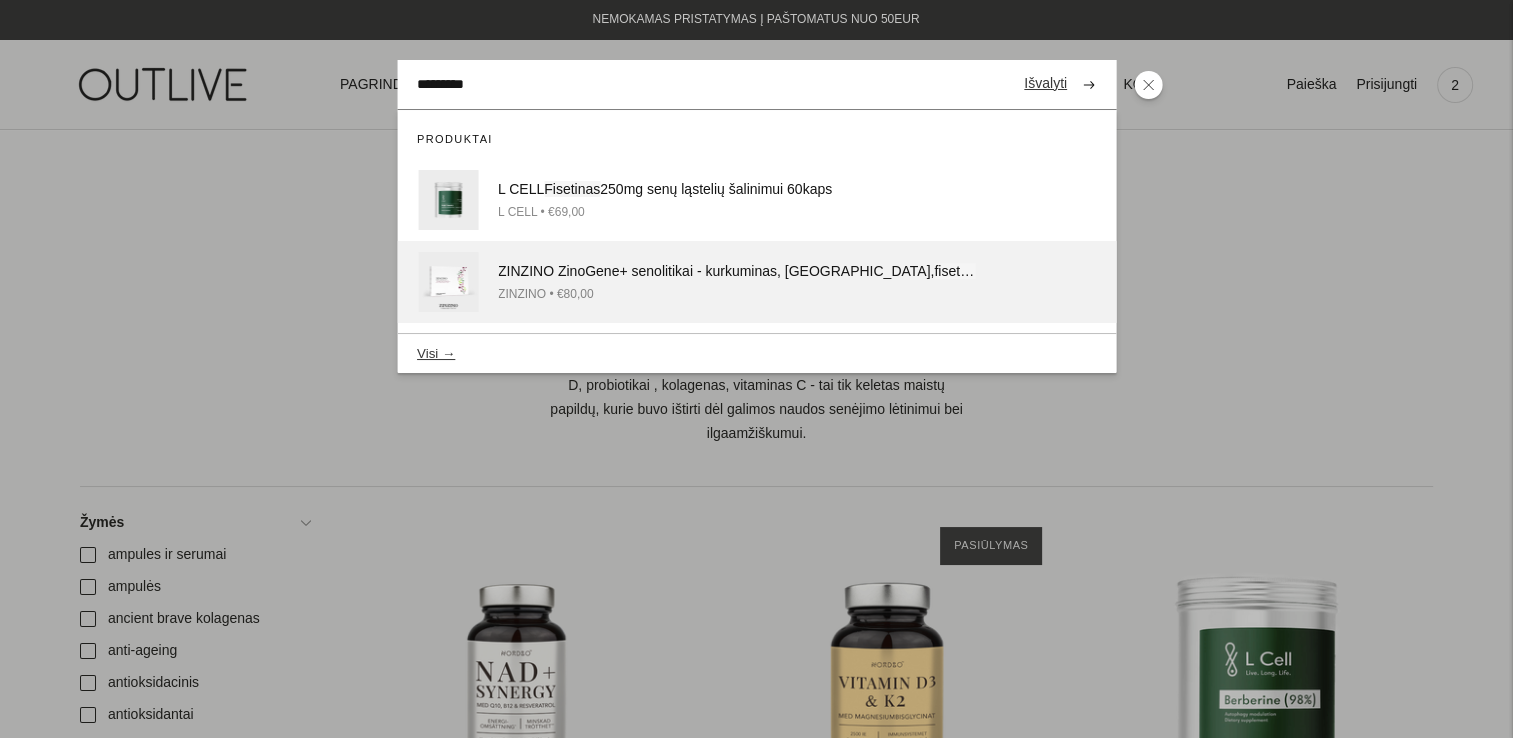 type on "*********" 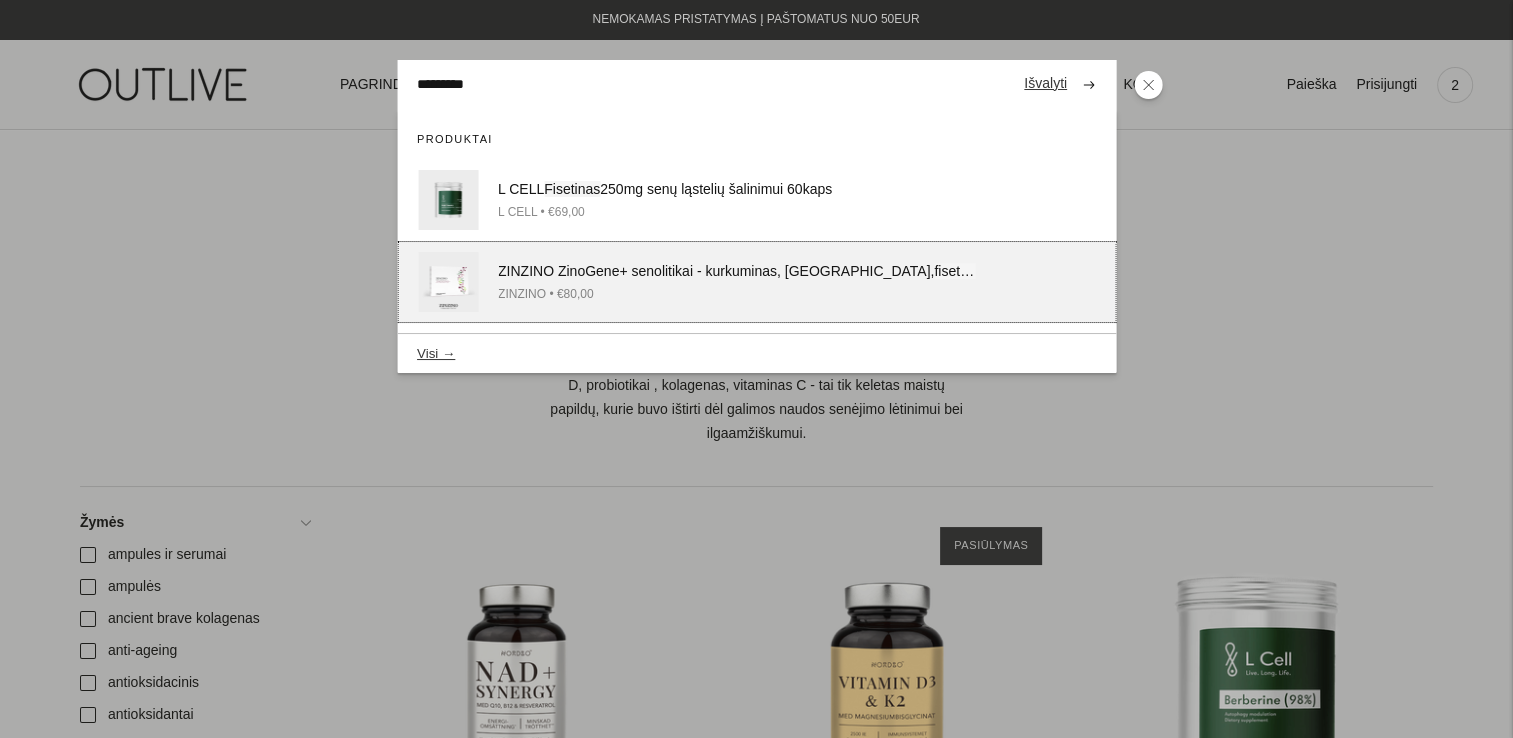 click on "ZINZINO • €80,00" at bounding box center (737, 294) 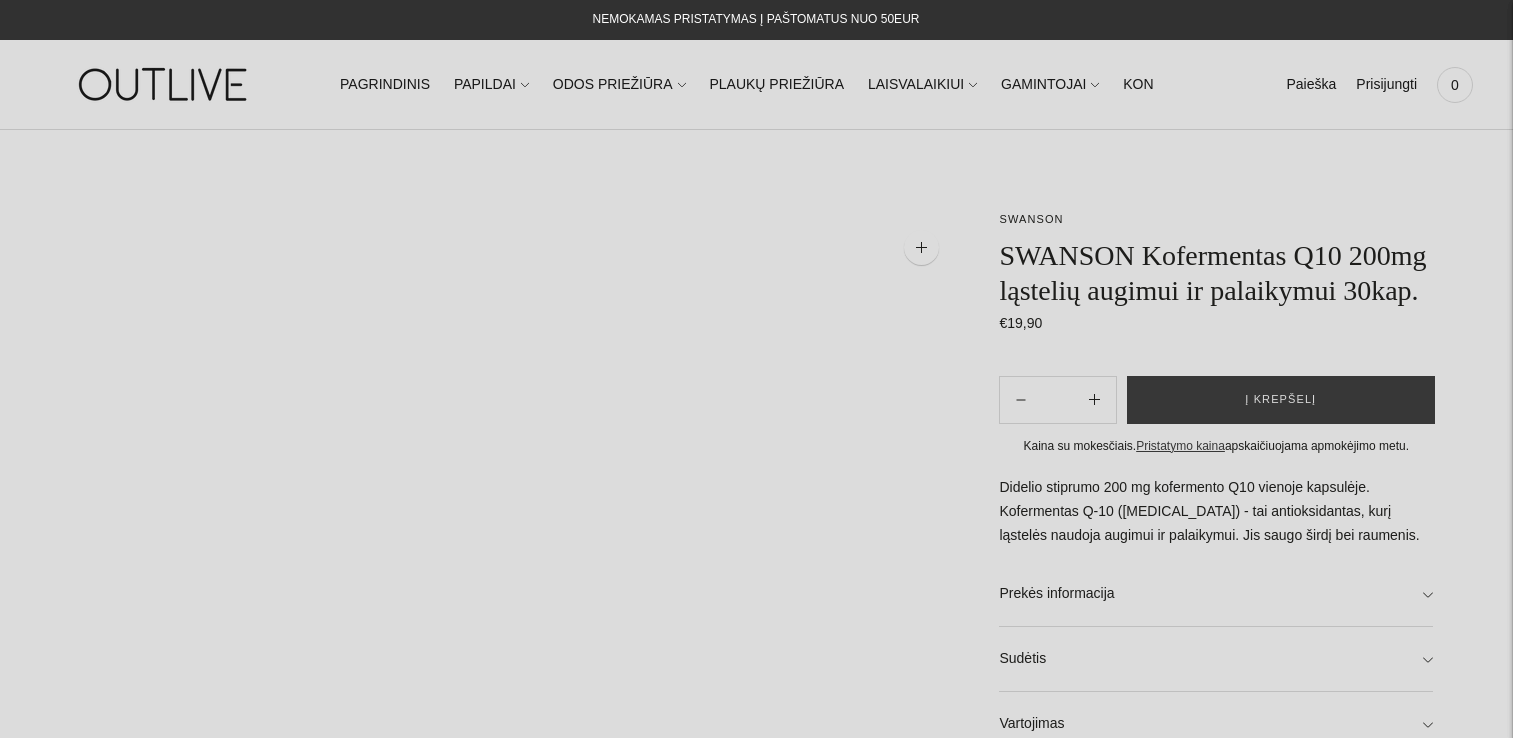 scroll, scrollTop: 0, scrollLeft: 0, axis: both 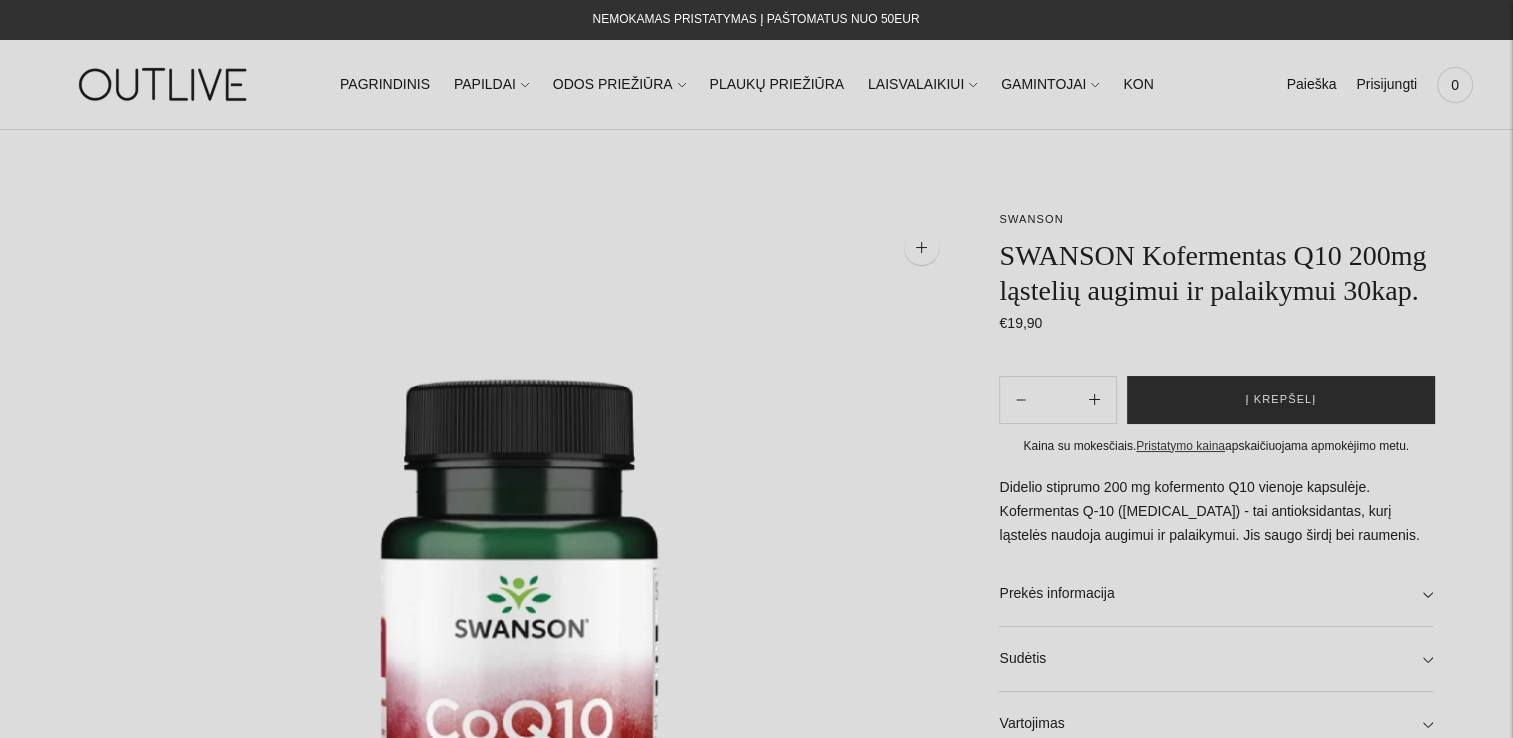 click on "Į krepšelį" at bounding box center (1280, 400) 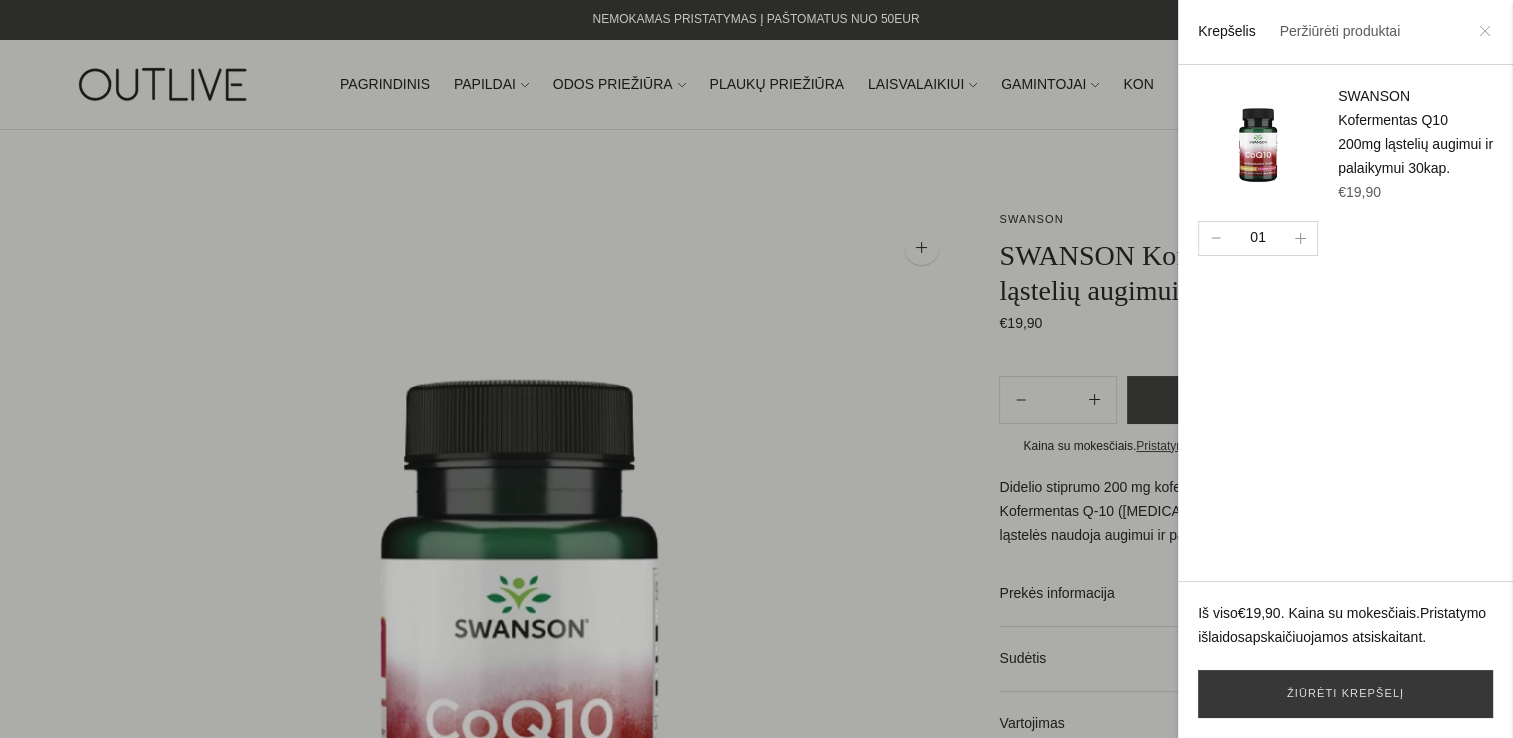 click 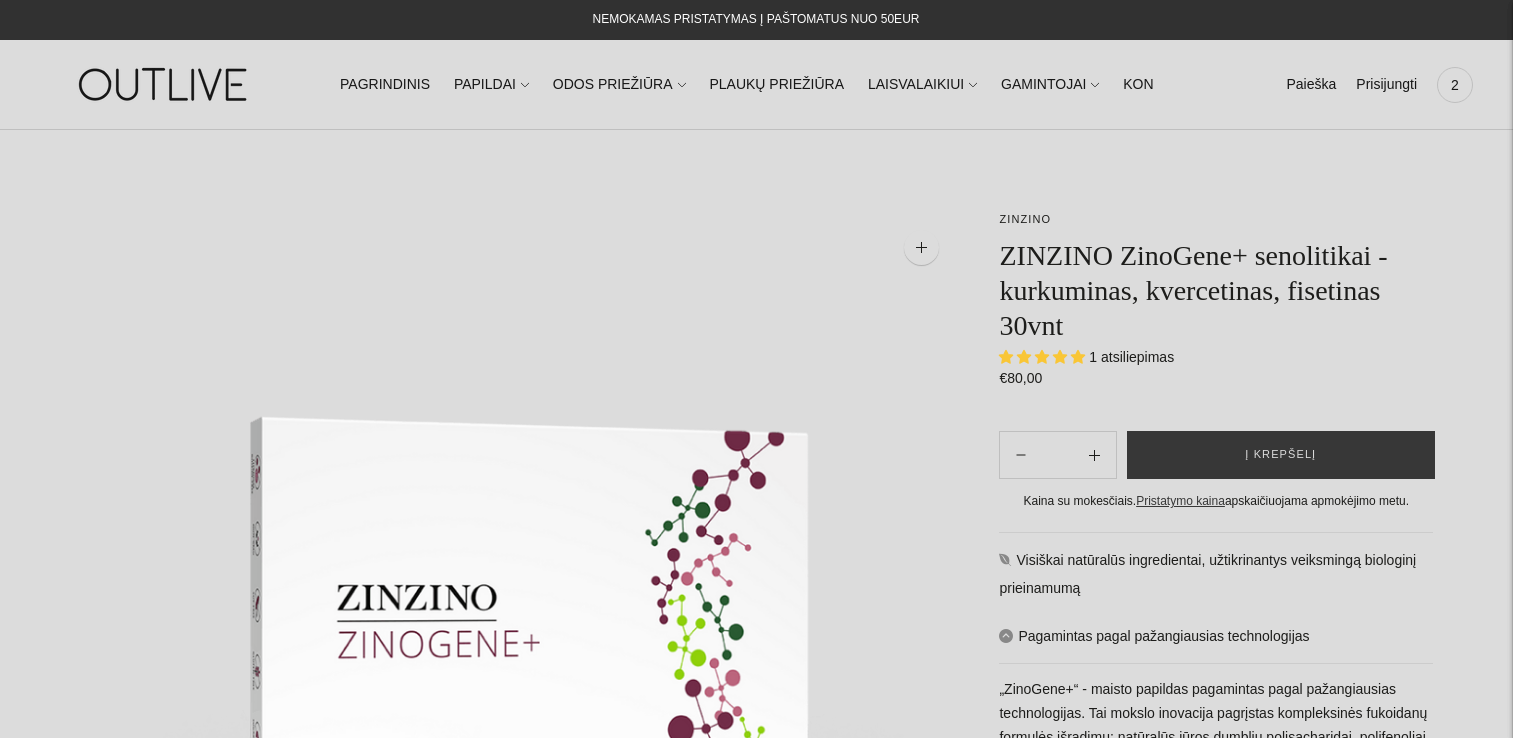 scroll, scrollTop: 0, scrollLeft: 0, axis: both 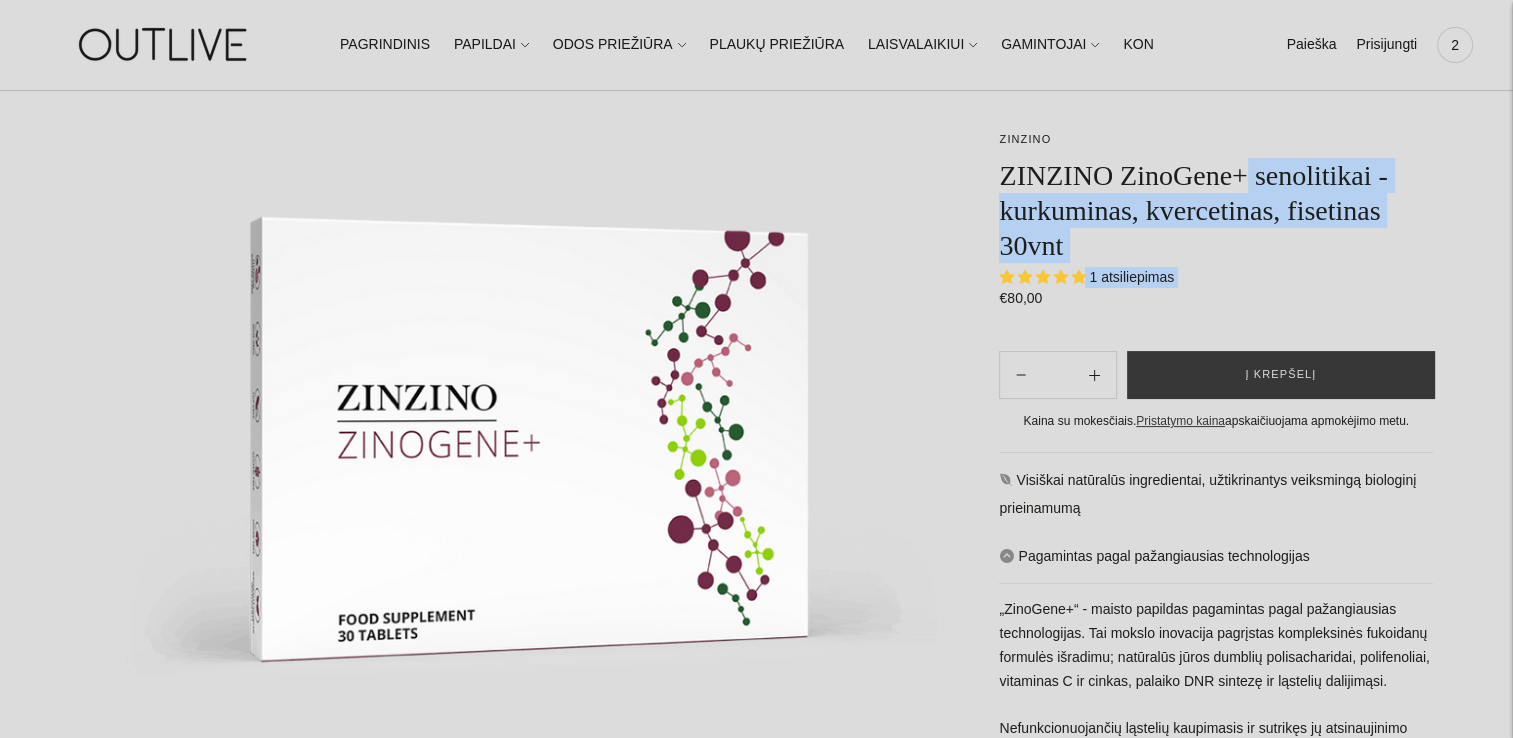 drag, startPoint x: 1216, startPoint y: 177, endPoint x: 1250, endPoint y: 180, distance: 34.132095 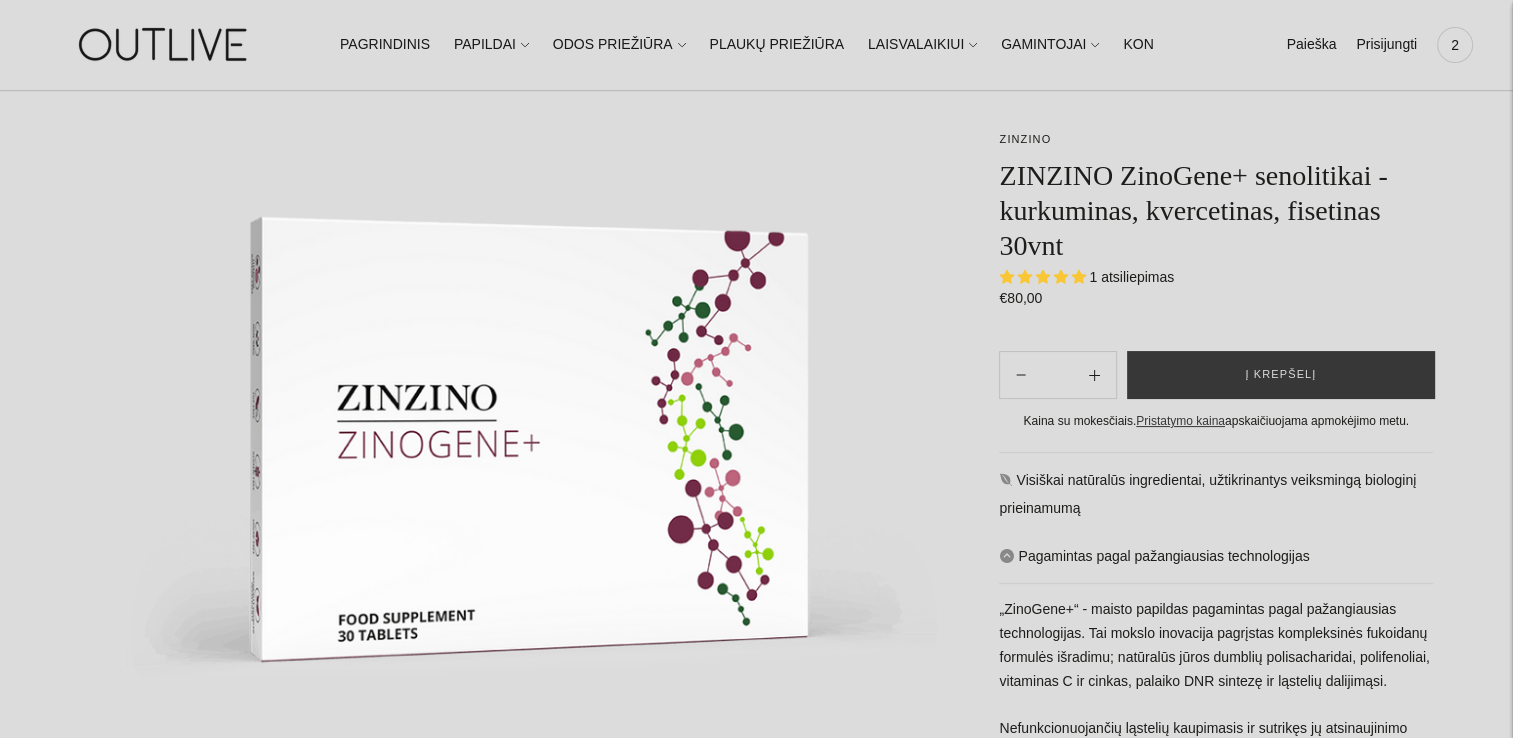 drag, startPoint x: 1250, startPoint y: 180, endPoint x: 1032, endPoint y: 174, distance: 218.08255 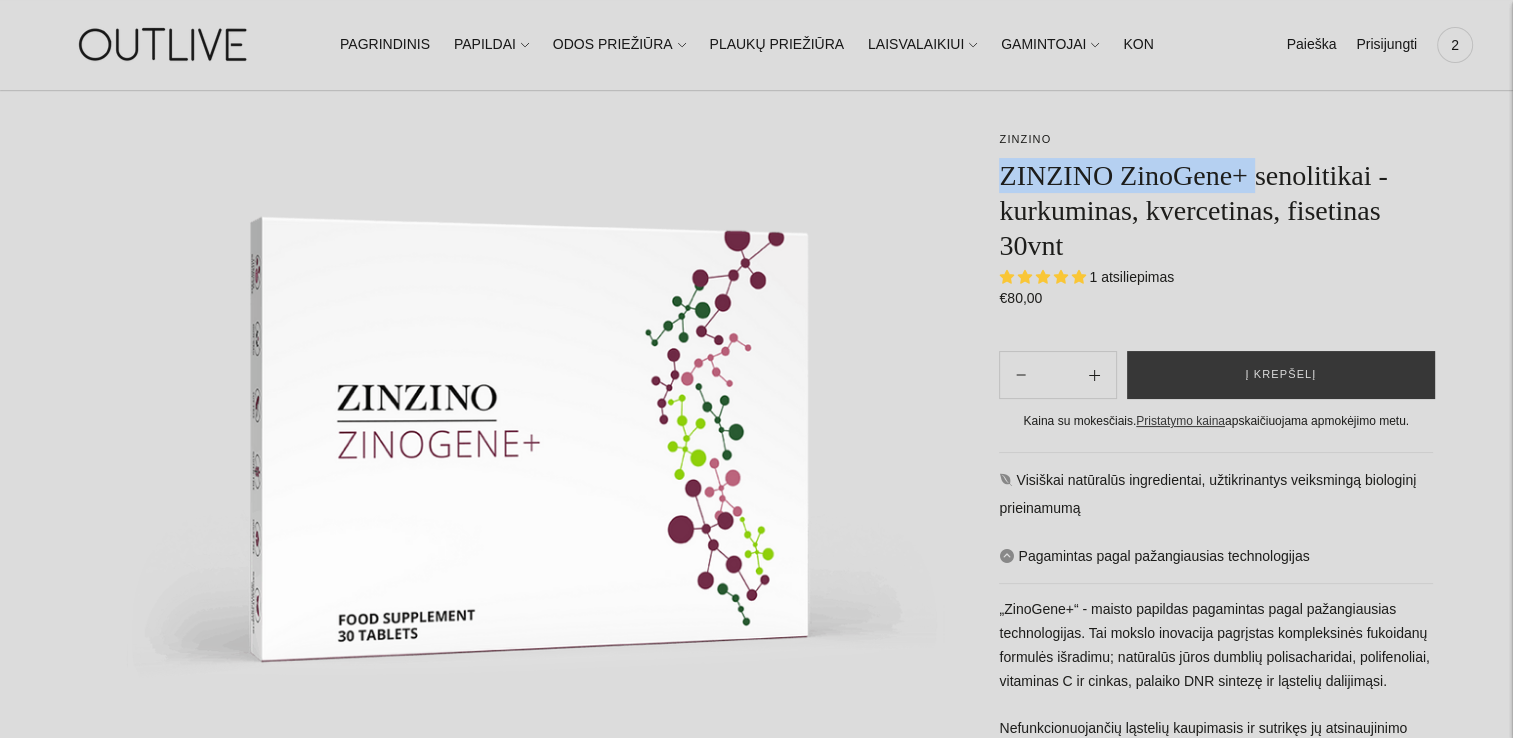 drag, startPoint x: 1000, startPoint y: 172, endPoint x: 1254, endPoint y: 171, distance: 254.00197 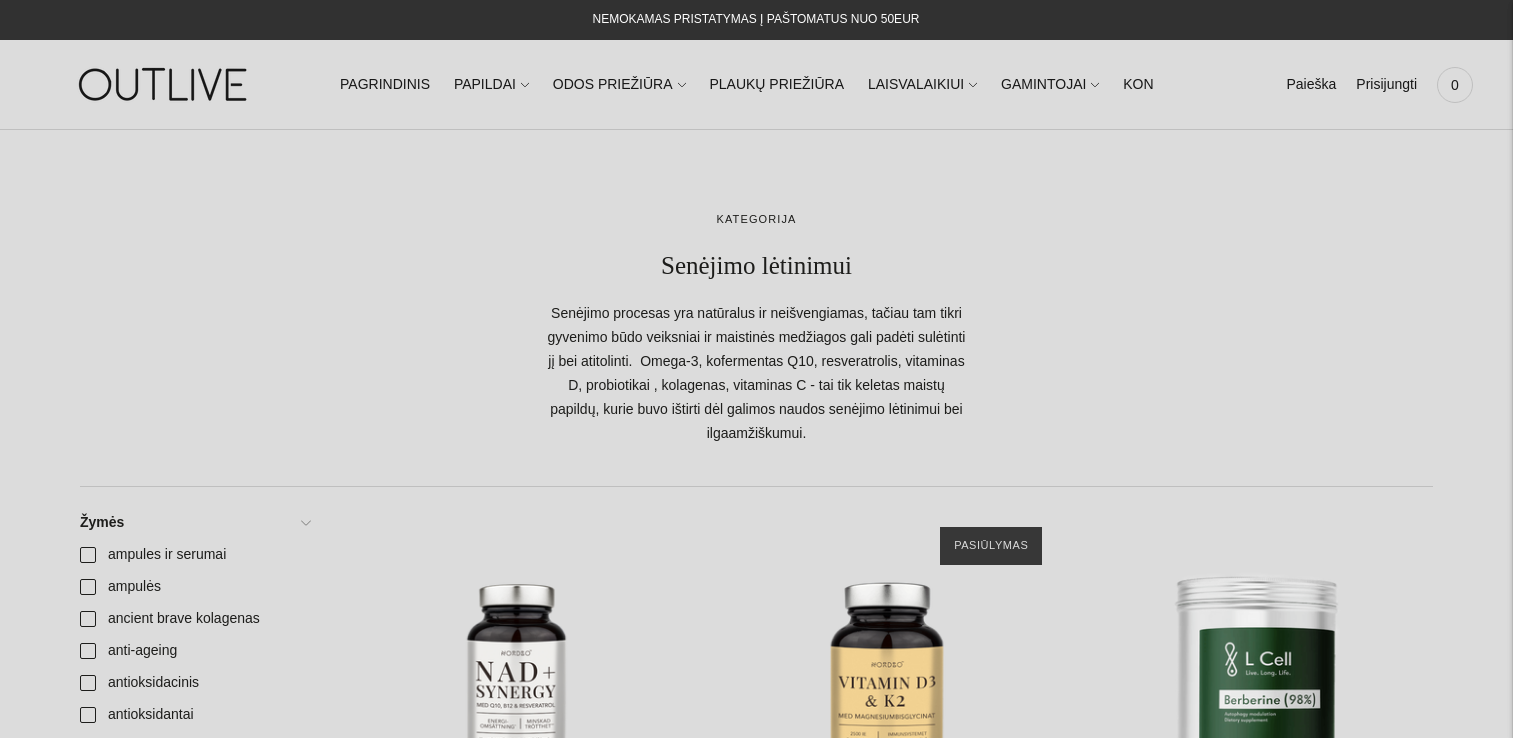 scroll, scrollTop: 0, scrollLeft: 0, axis: both 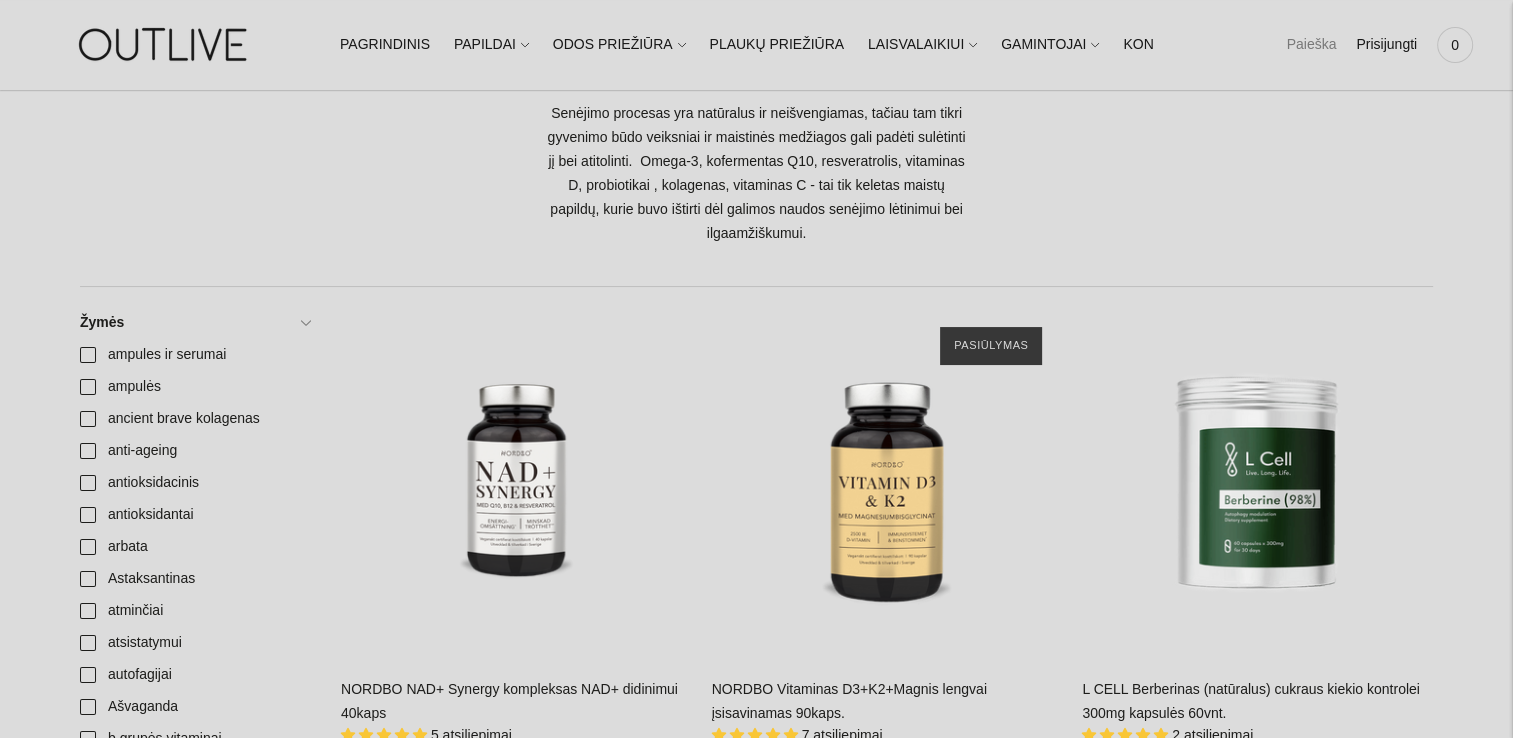 click on "Paieška" at bounding box center [1311, 45] 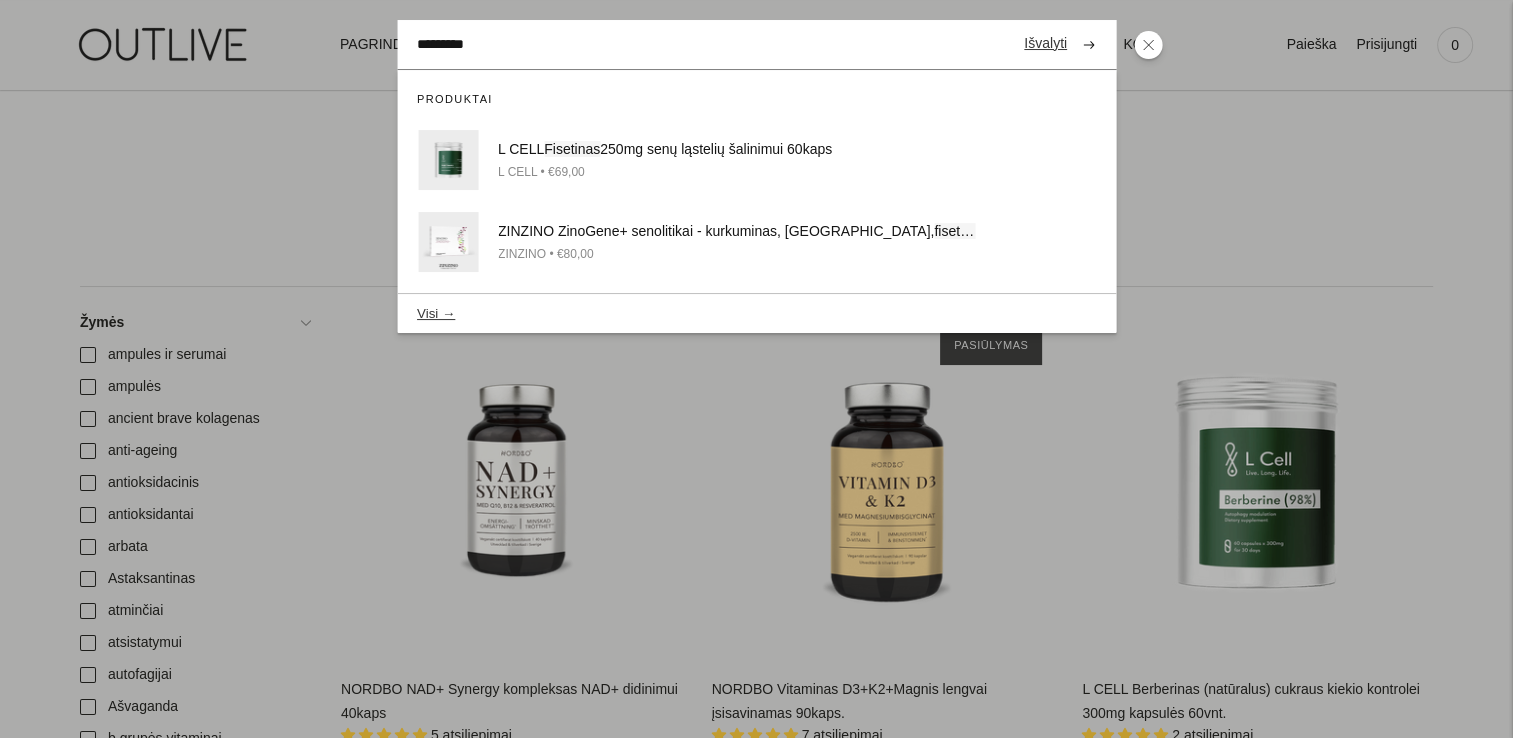 type on "*********" 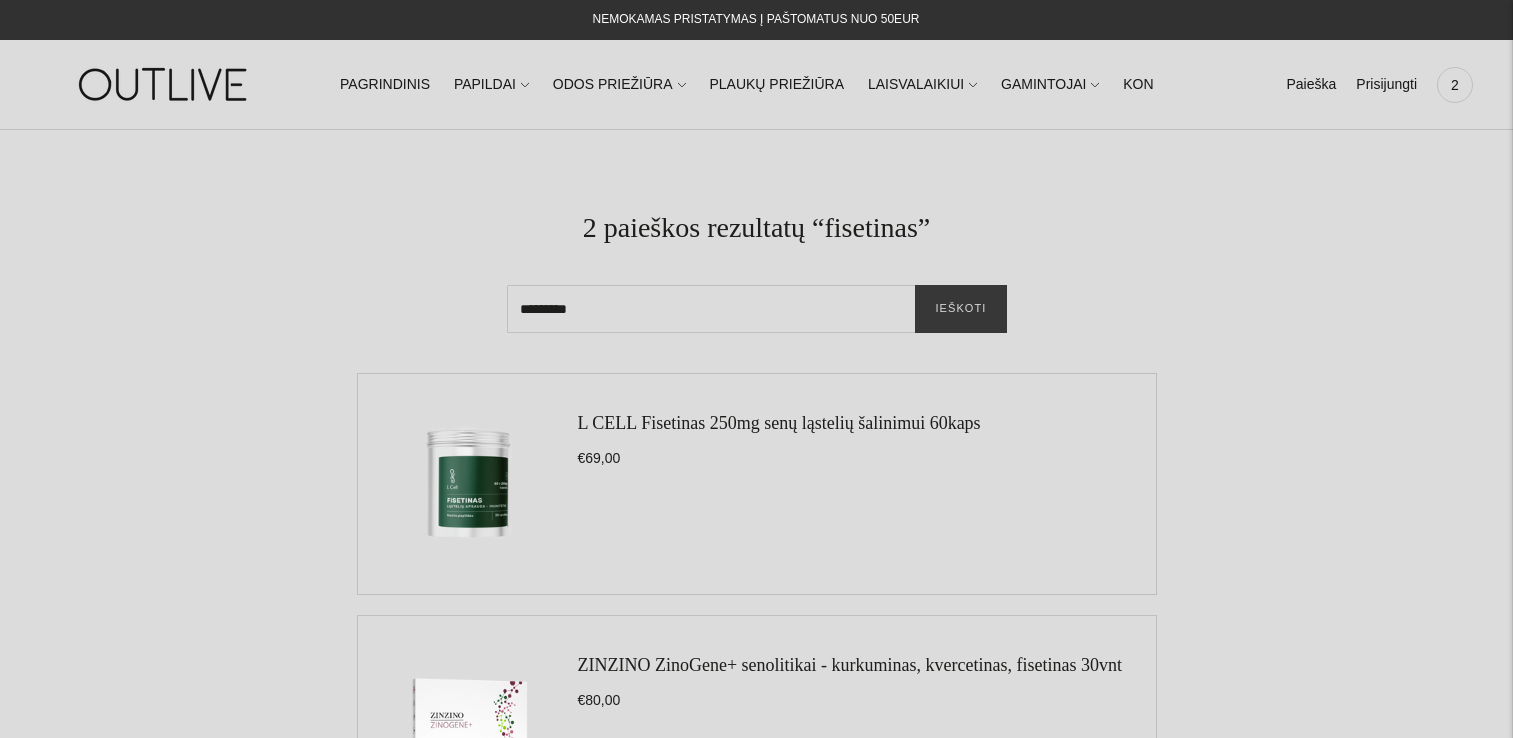 scroll, scrollTop: 0, scrollLeft: 0, axis: both 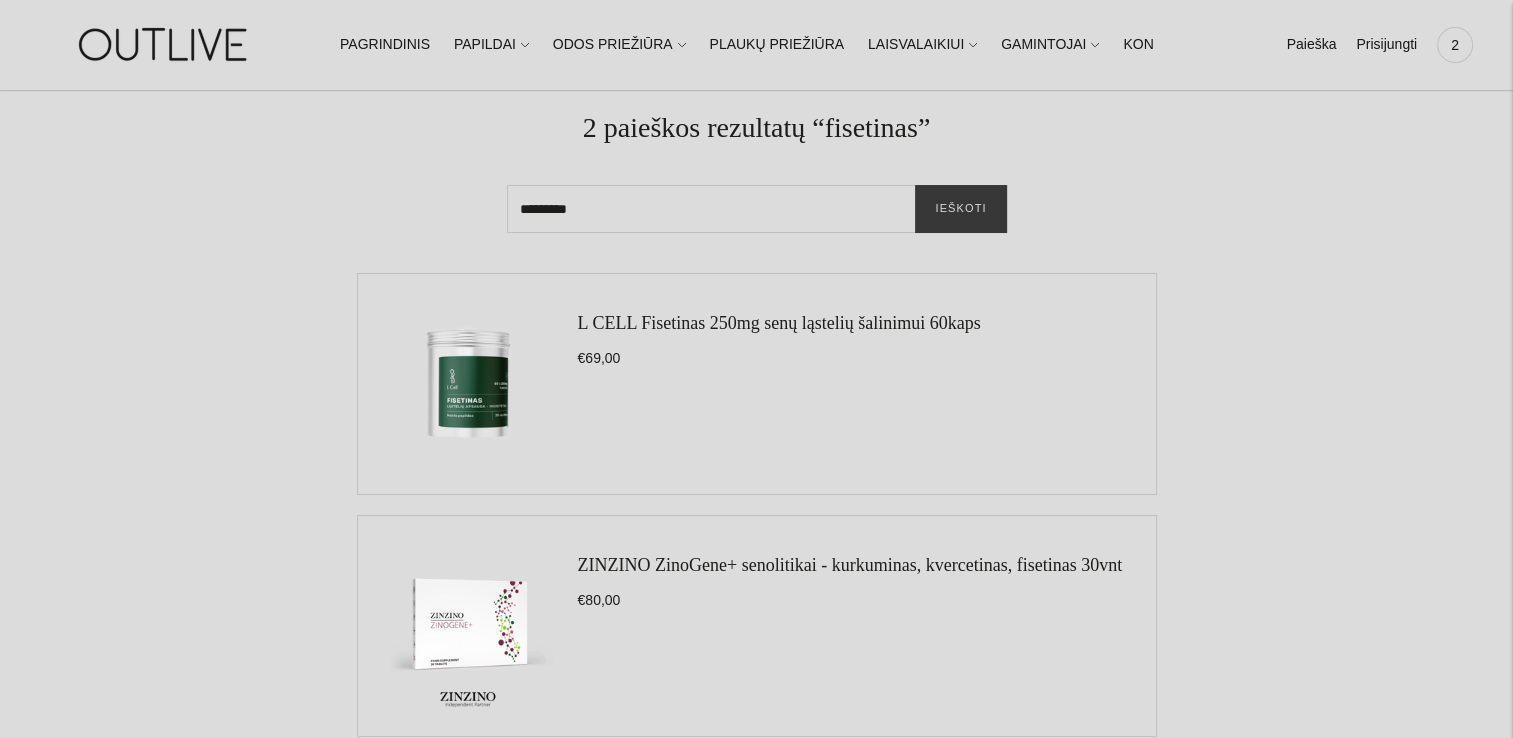 click on "L CELL Fisetinas 250mg senų ląstelių šalinimui 60kaps" at bounding box center [779, 323] 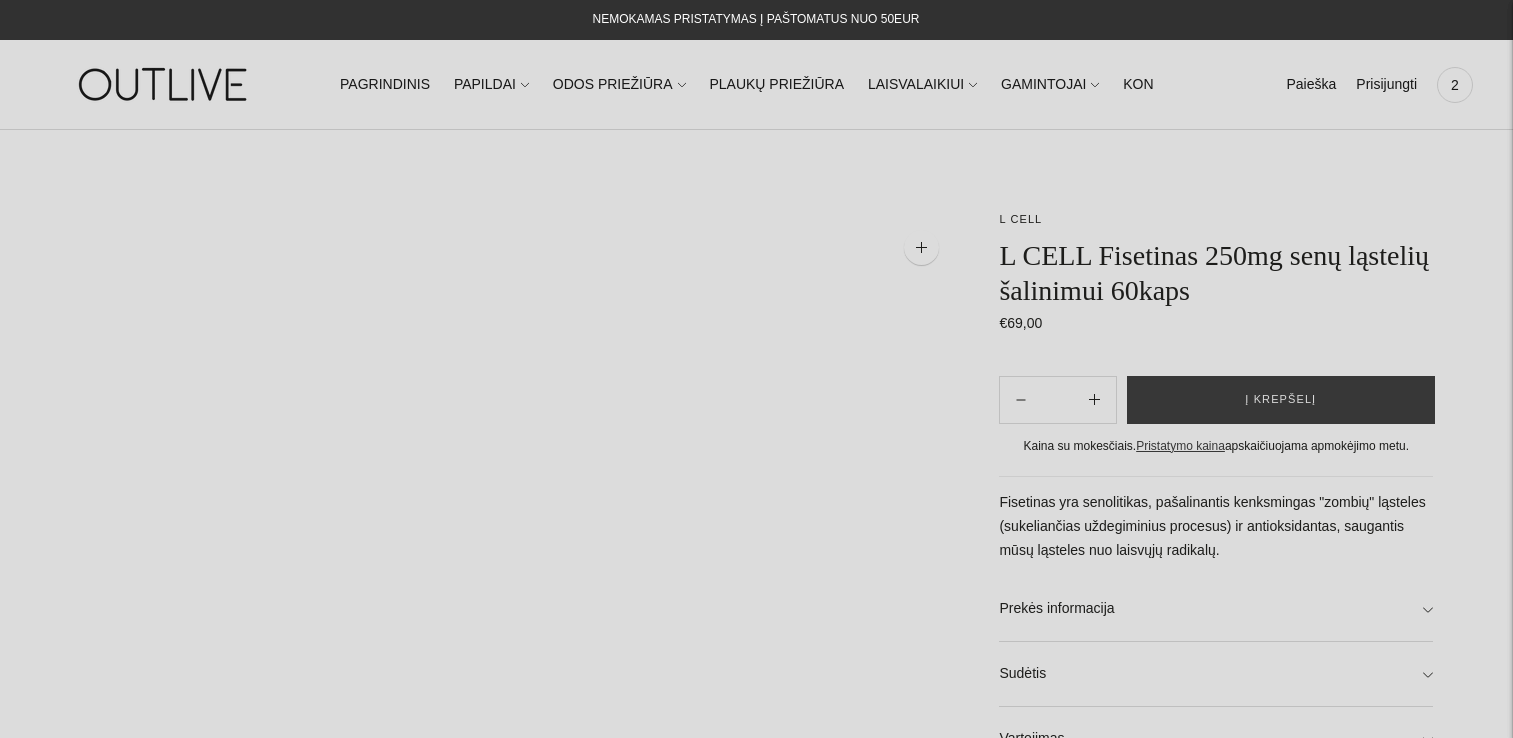 scroll, scrollTop: 0, scrollLeft: 0, axis: both 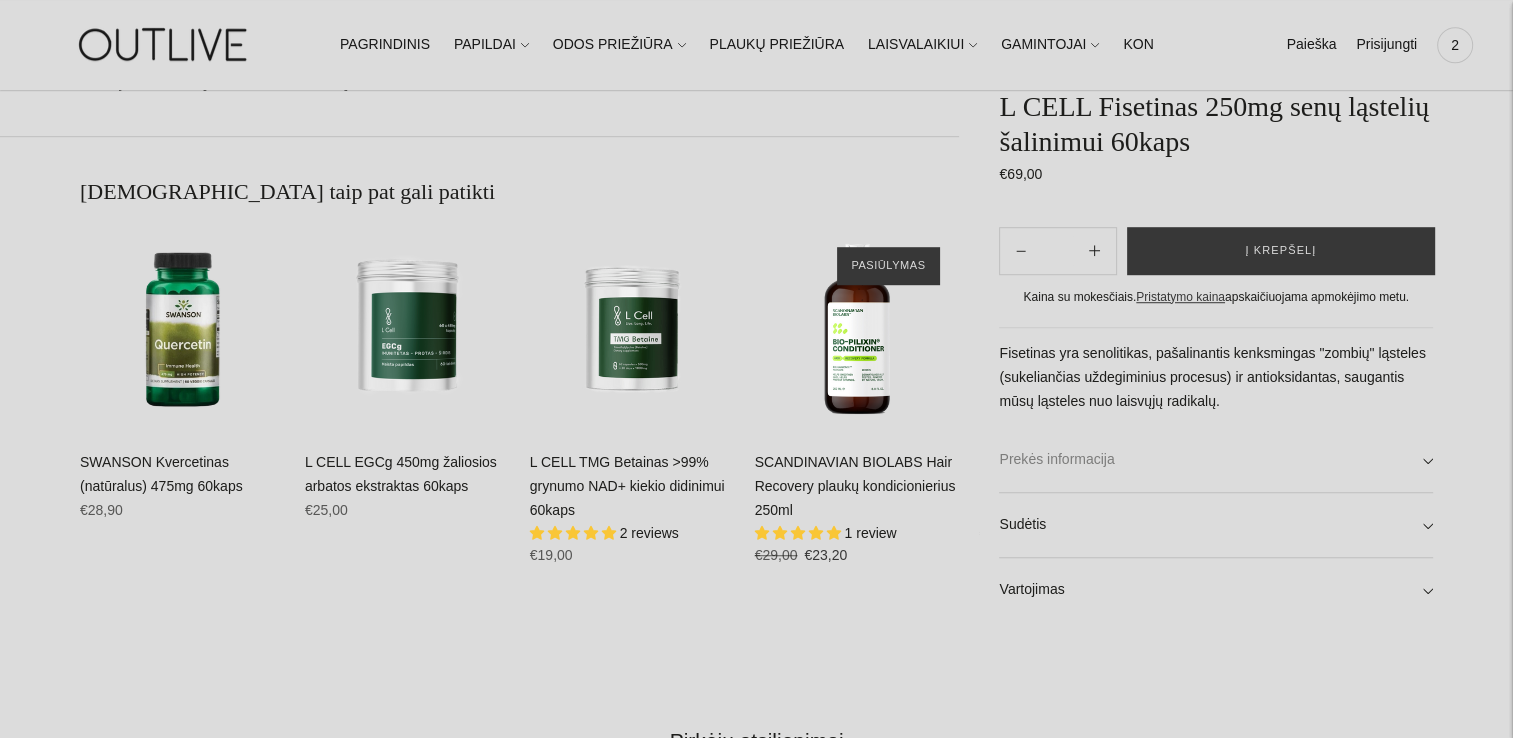 click on "Prekės informacija" at bounding box center [1216, 460] 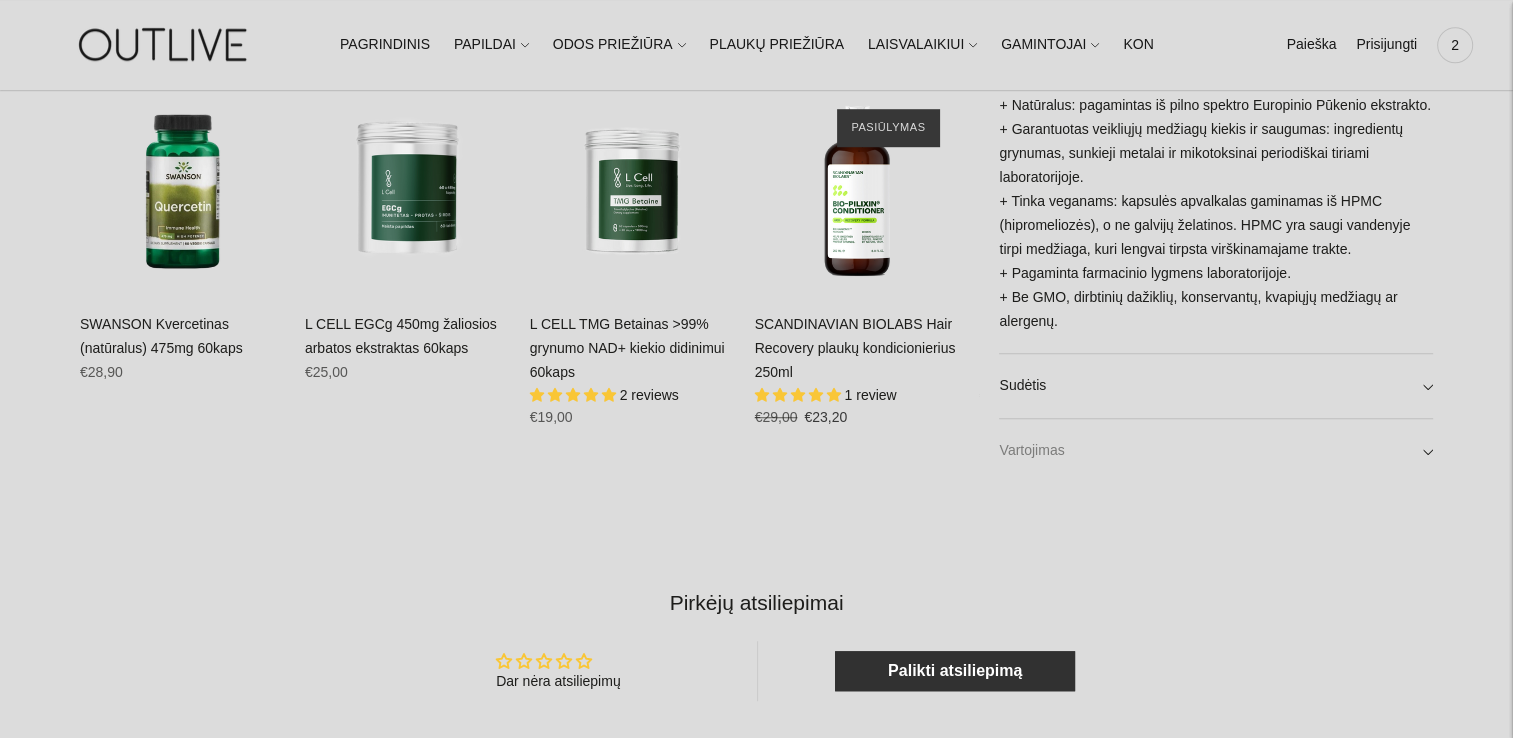 scroll, scrollTop: 1500, scrollLeft: 0, axis: vertical 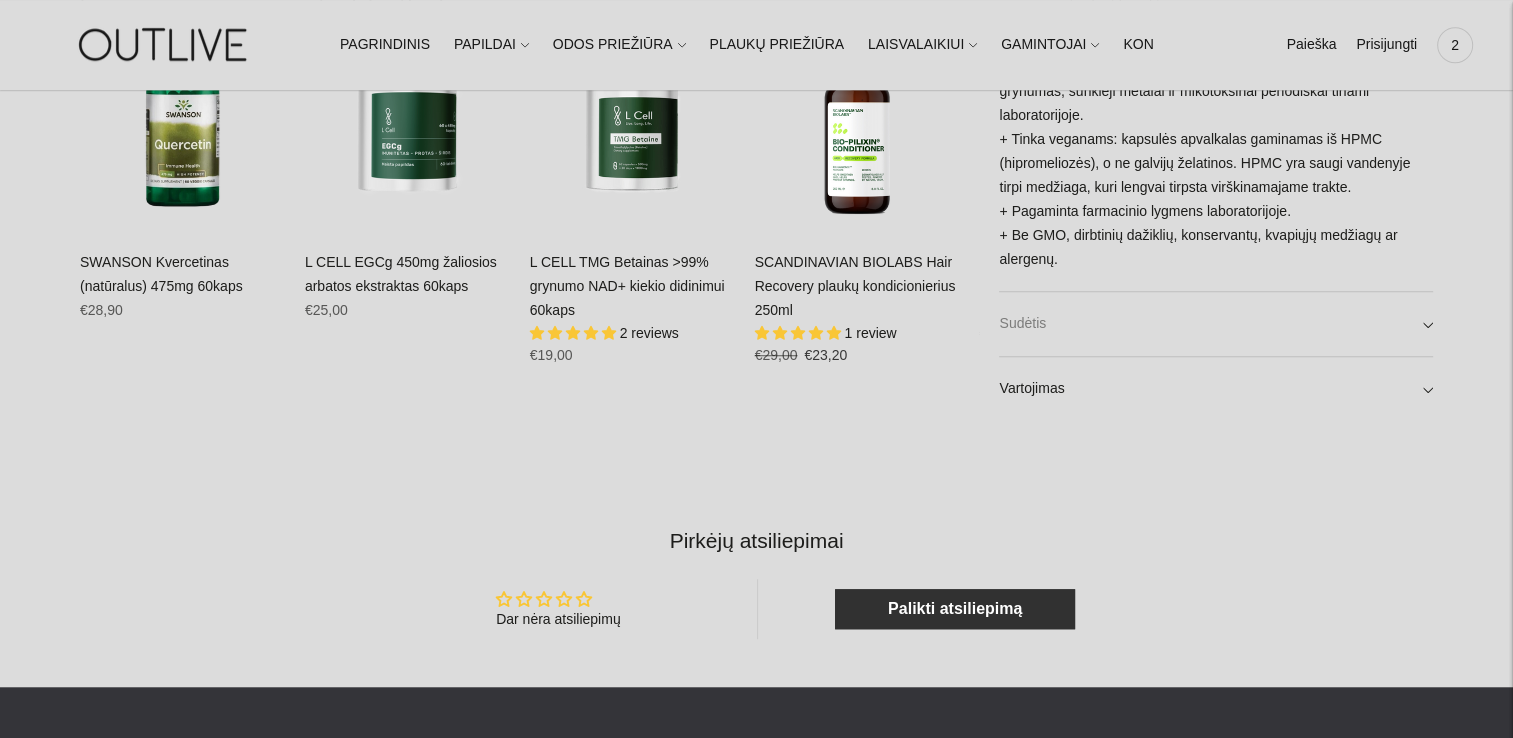 click on "Sudėtis" at bounding box center (1216, 325) 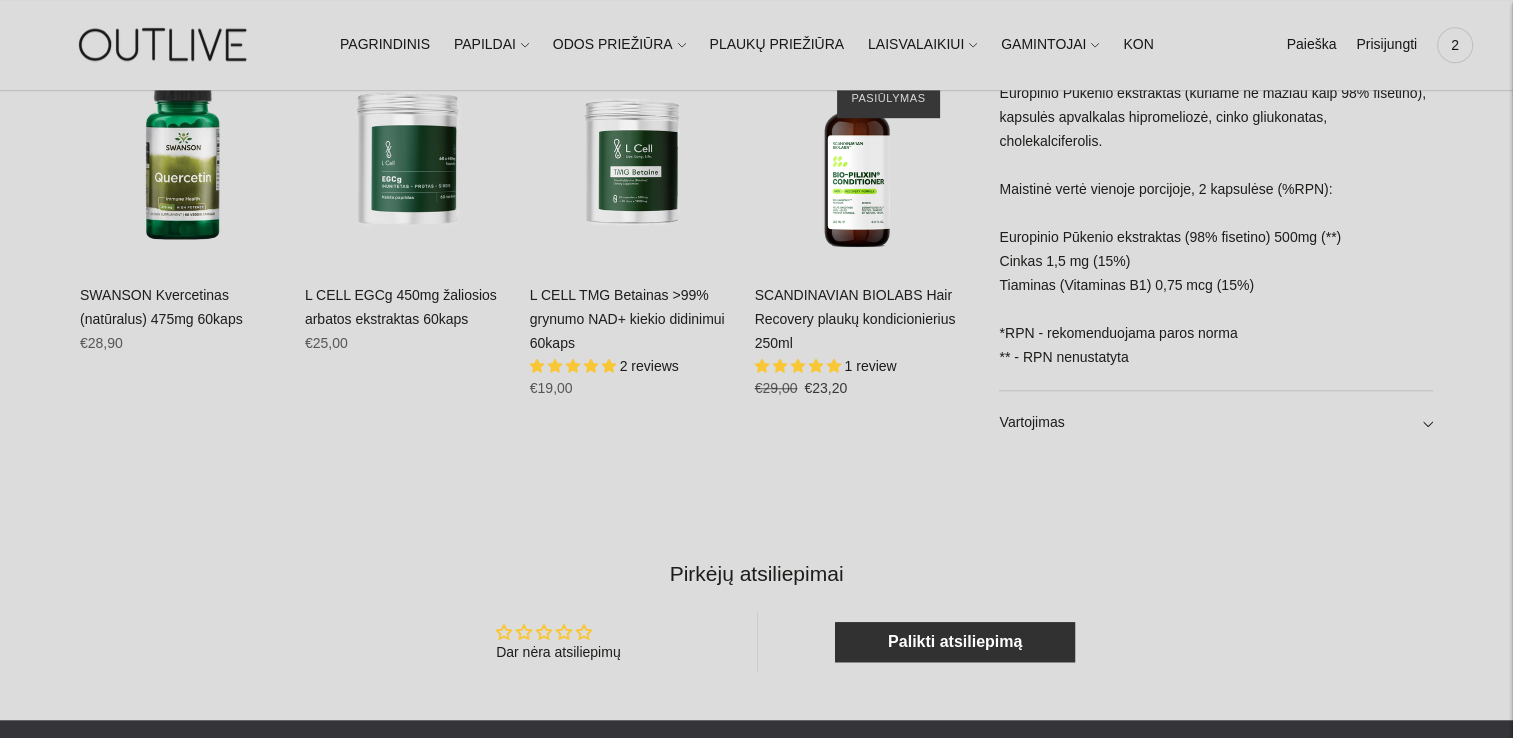 scroll, scrollTop: 1600, scrollLeft: 0, axis: vertical 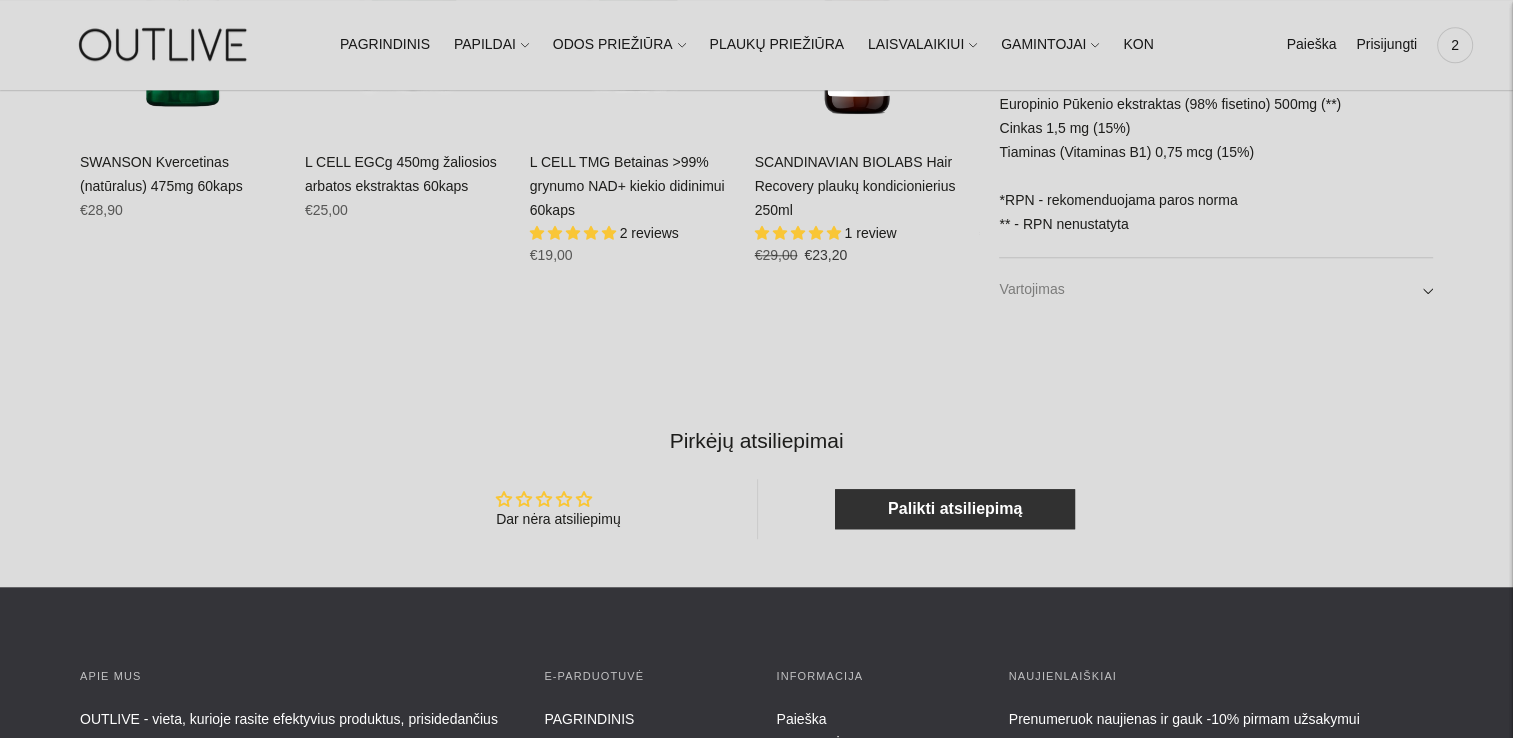 click on "Vartojimas" at bounding box center [1216, 290] 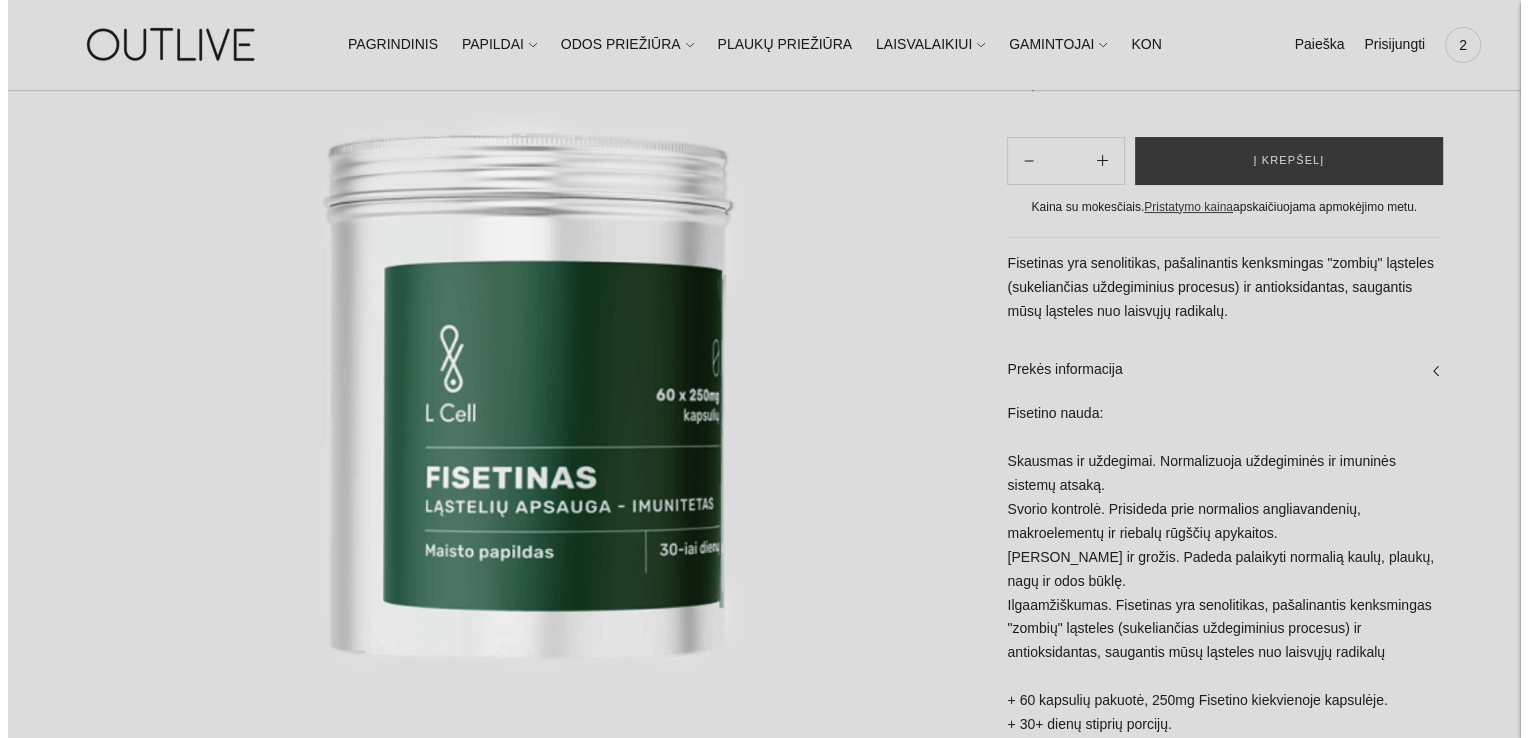 scroll, scrollTop: 300, scrollLeft: 0, axis: vertical 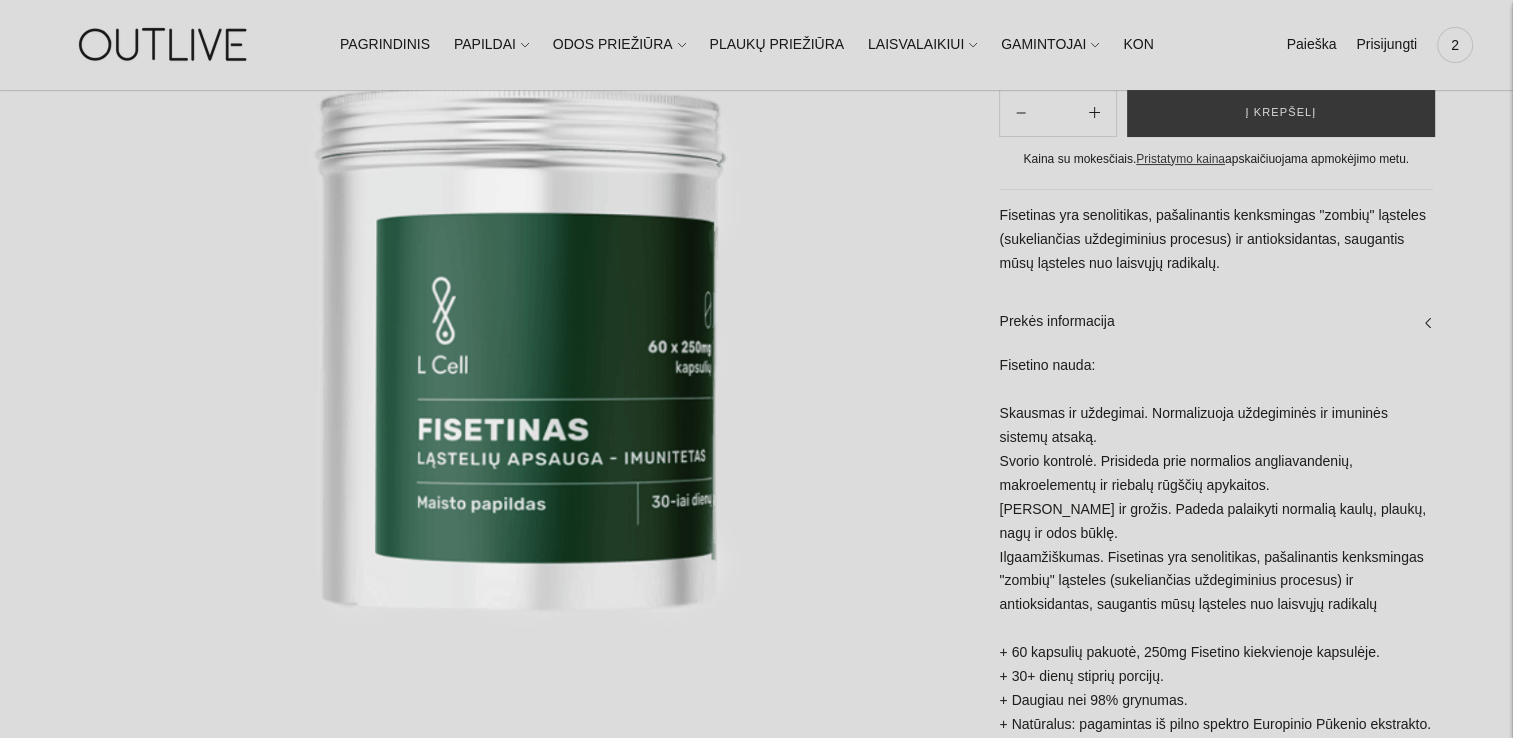 click at bounding box center [519, 349] 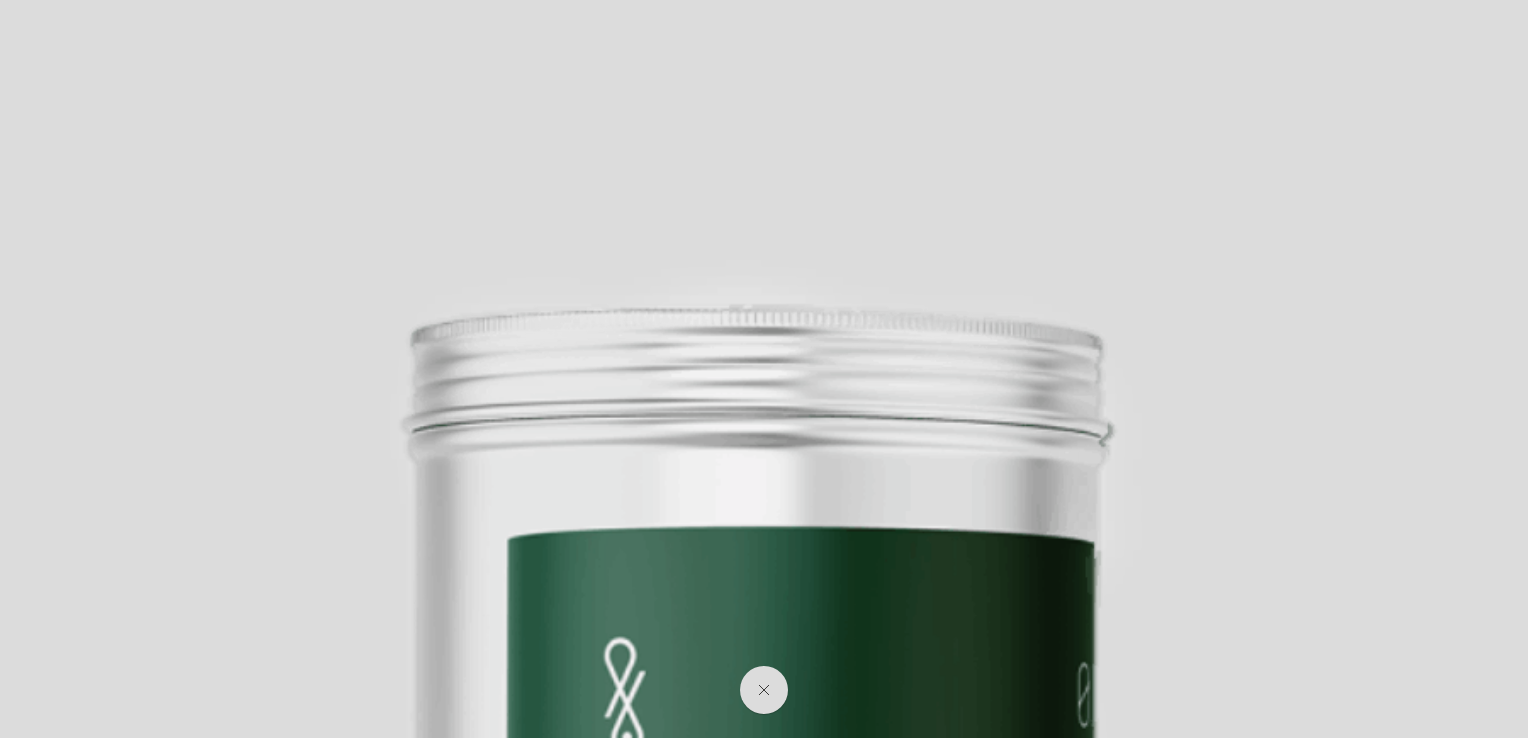 type 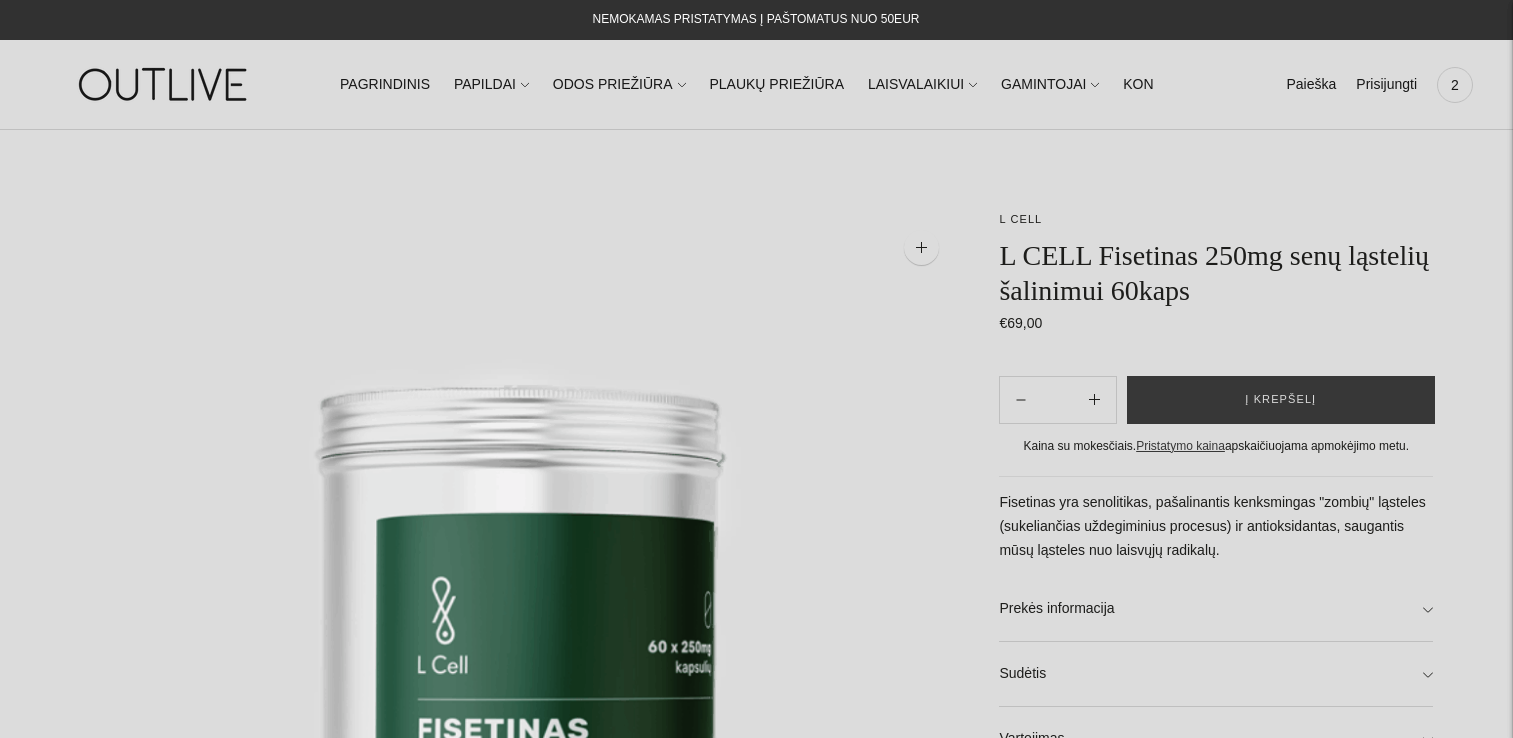 scroll, scrollTop: 0, scrollLeft: 0, axis: both 